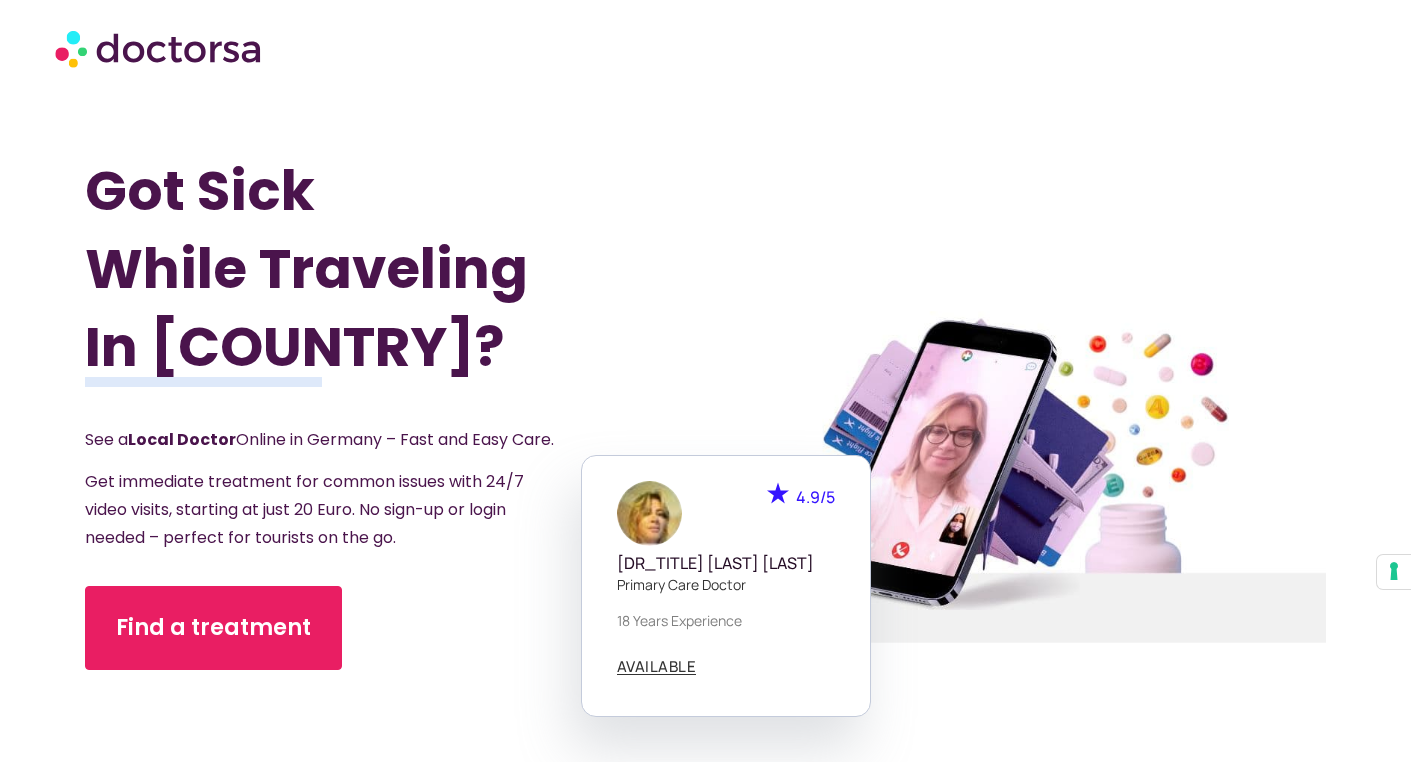 scroll, scrollTop: 0, scrollLeft: 0, axis: both 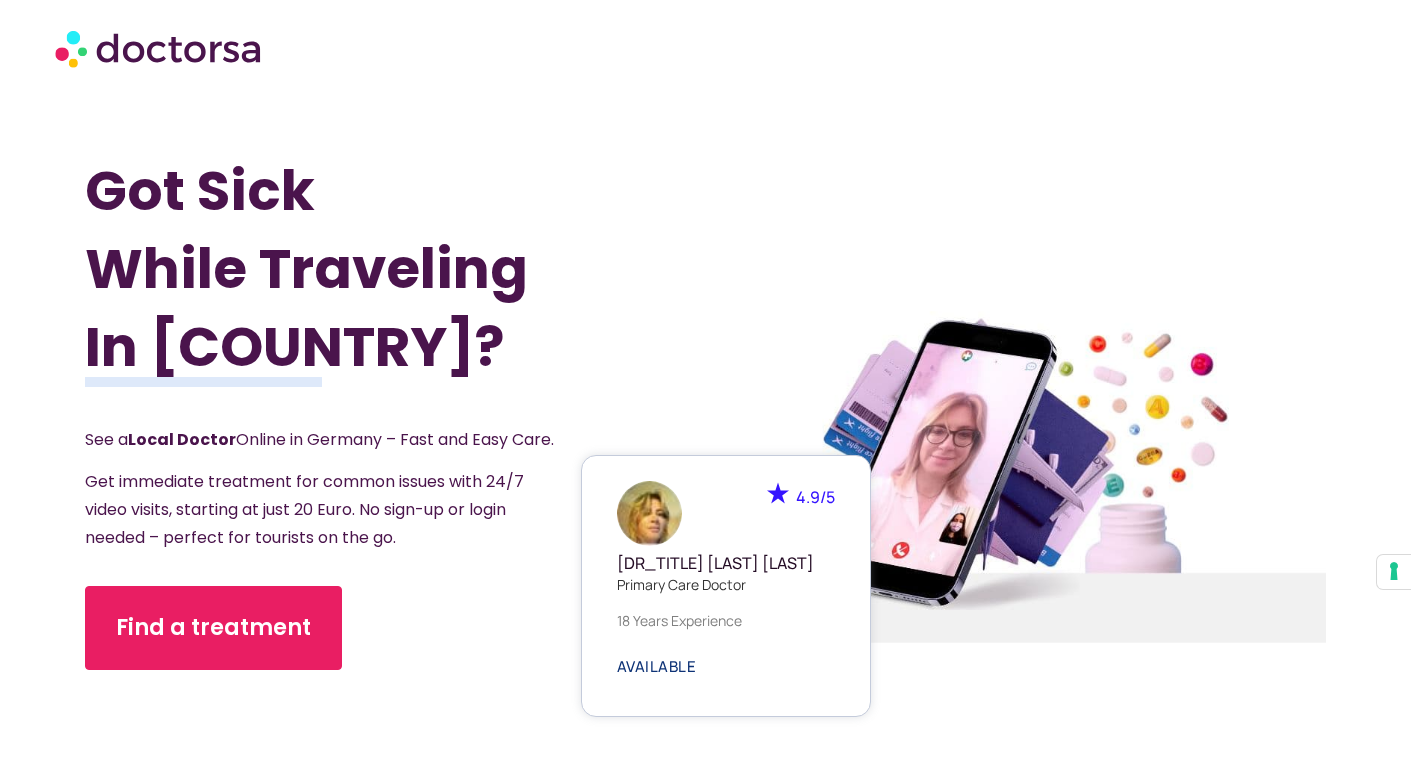 click on "AVAILABLE" at bounding box center (657, 666) 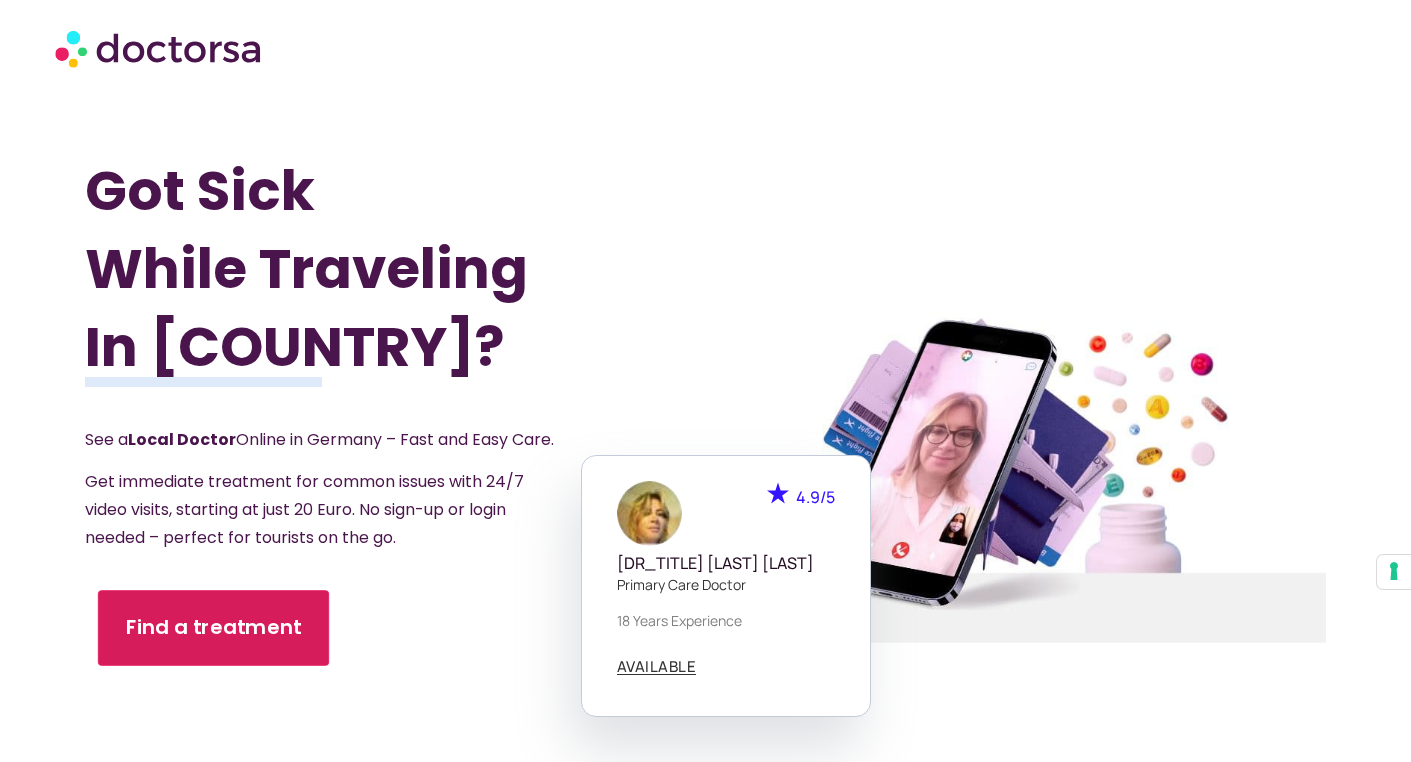 click on "Find a treatment" at bounding box center (213, 629) 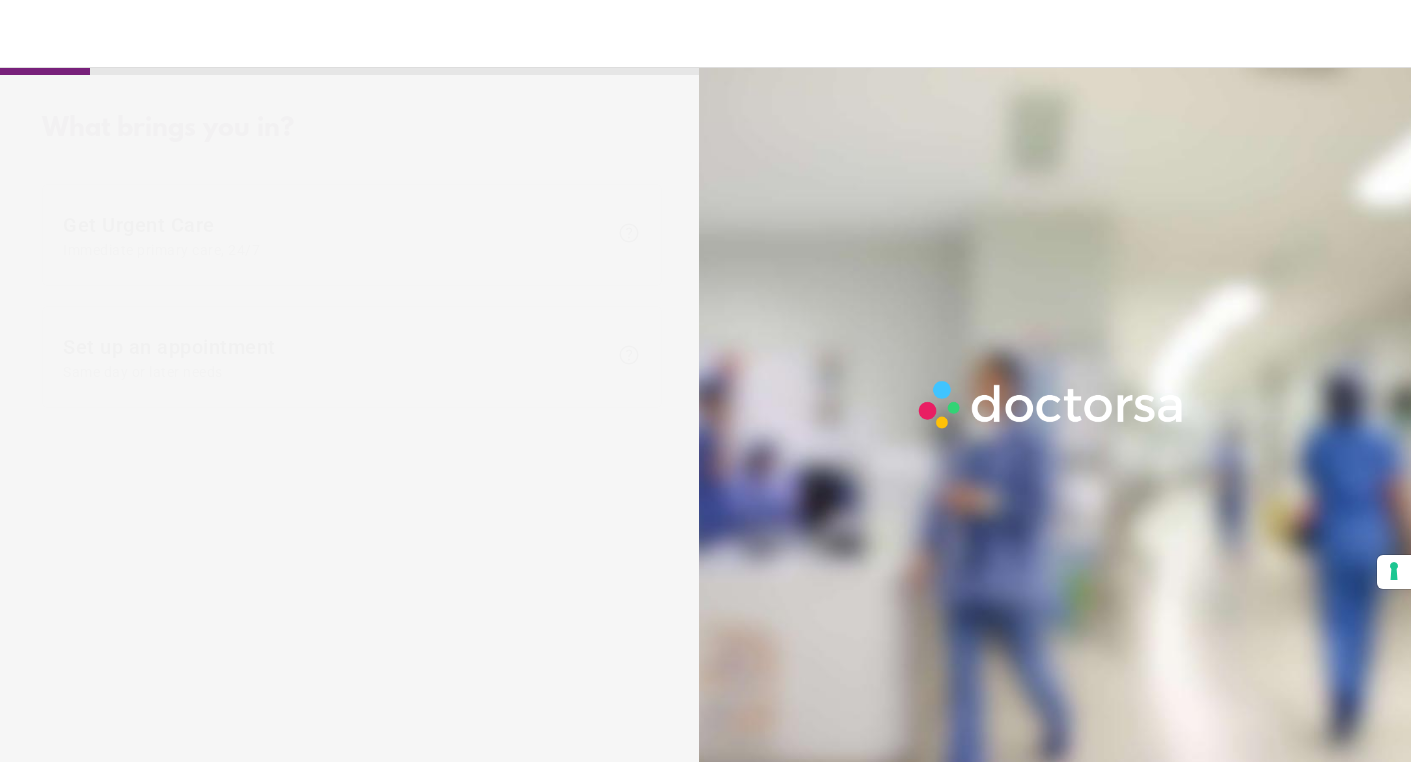 scroll, scrollTop: 0, scrollLeft: 0, axis: both 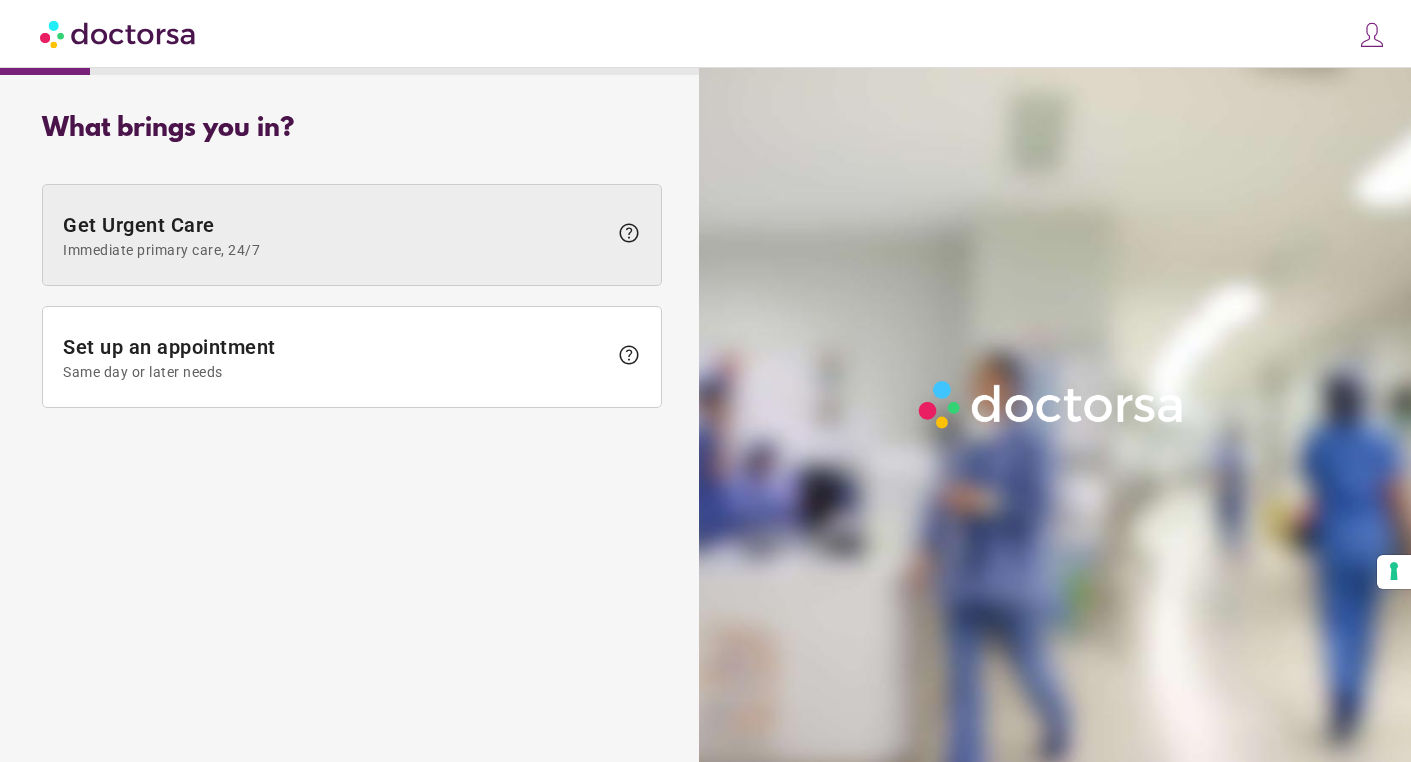 click on "Get Urgent Care
Immediate primary care, 24/7" at bounding box center [335, 235] 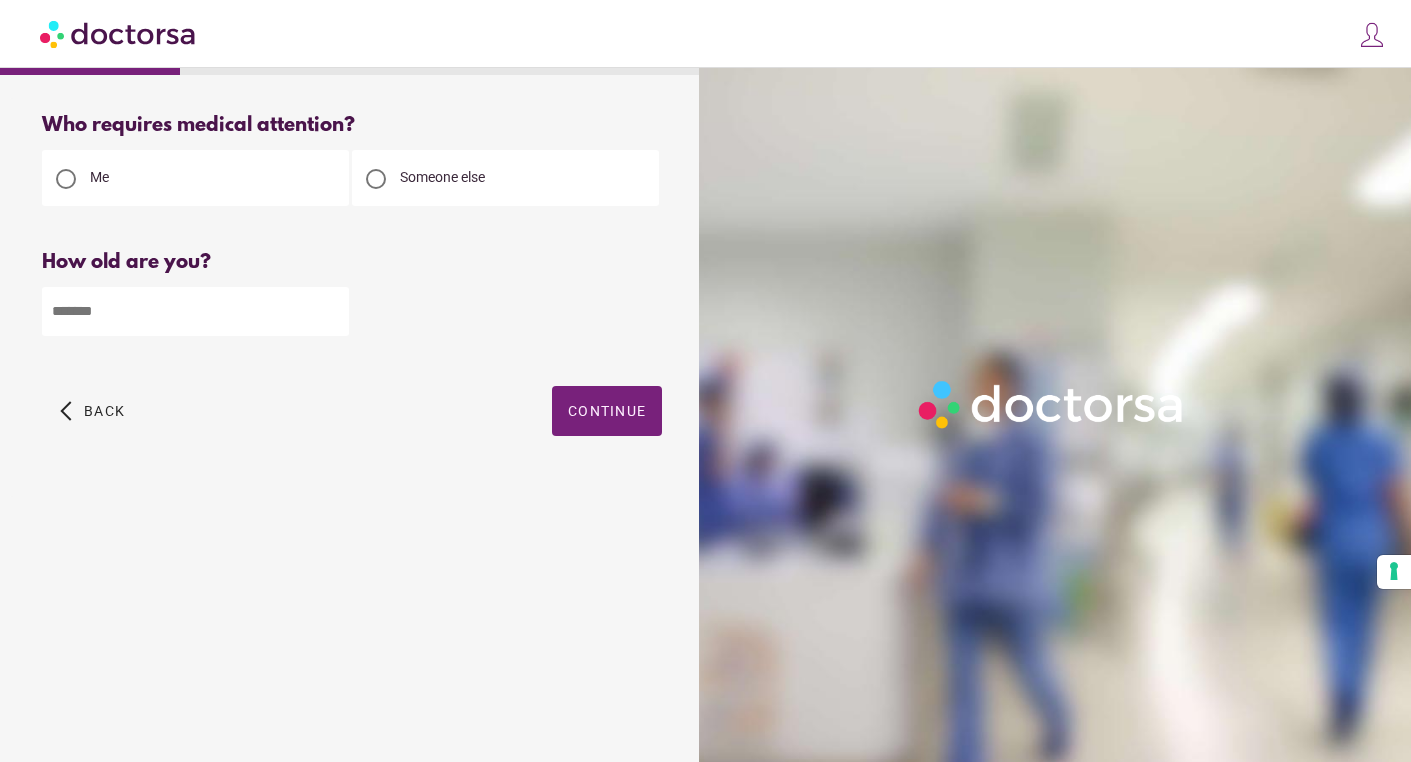 click at bounding box center [195, 311] 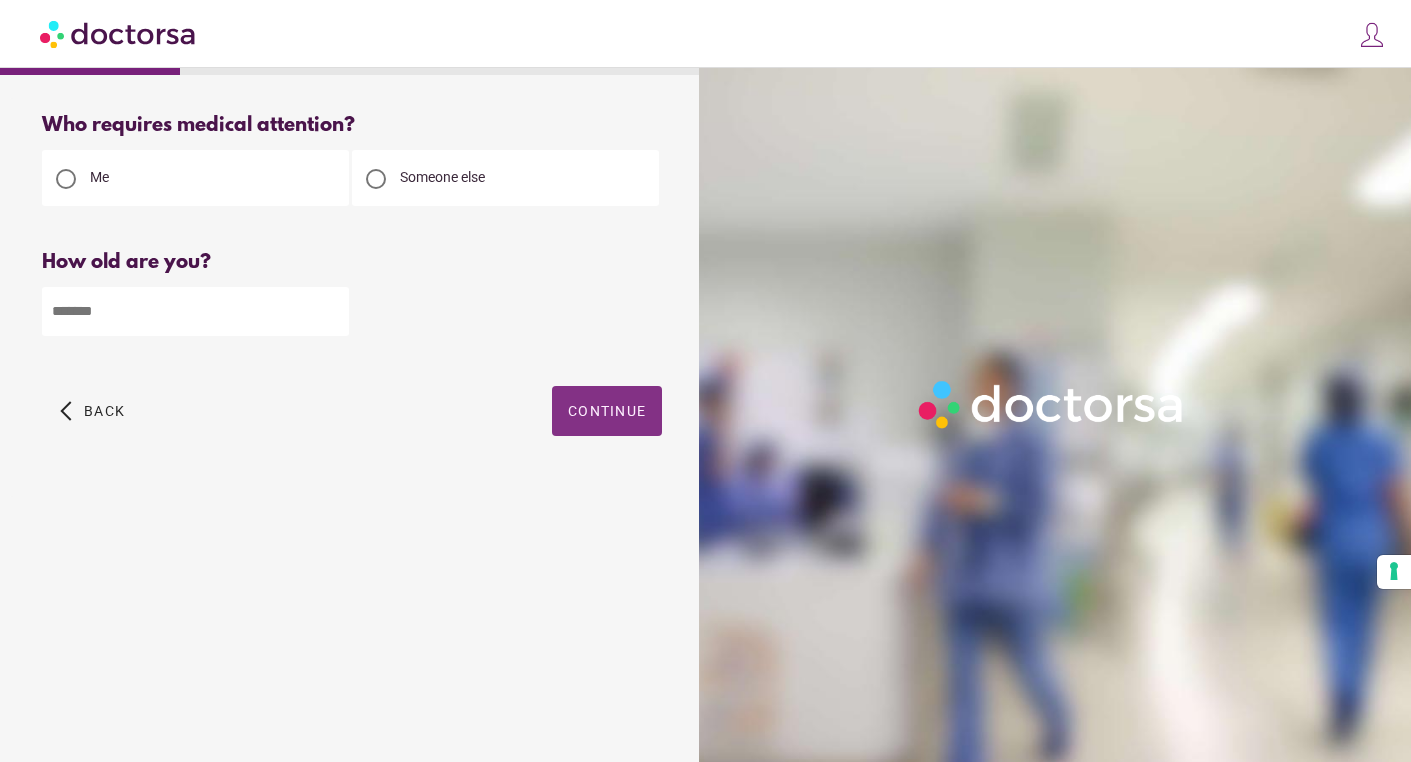 click on "Continue" at bounding box center (607, 411) 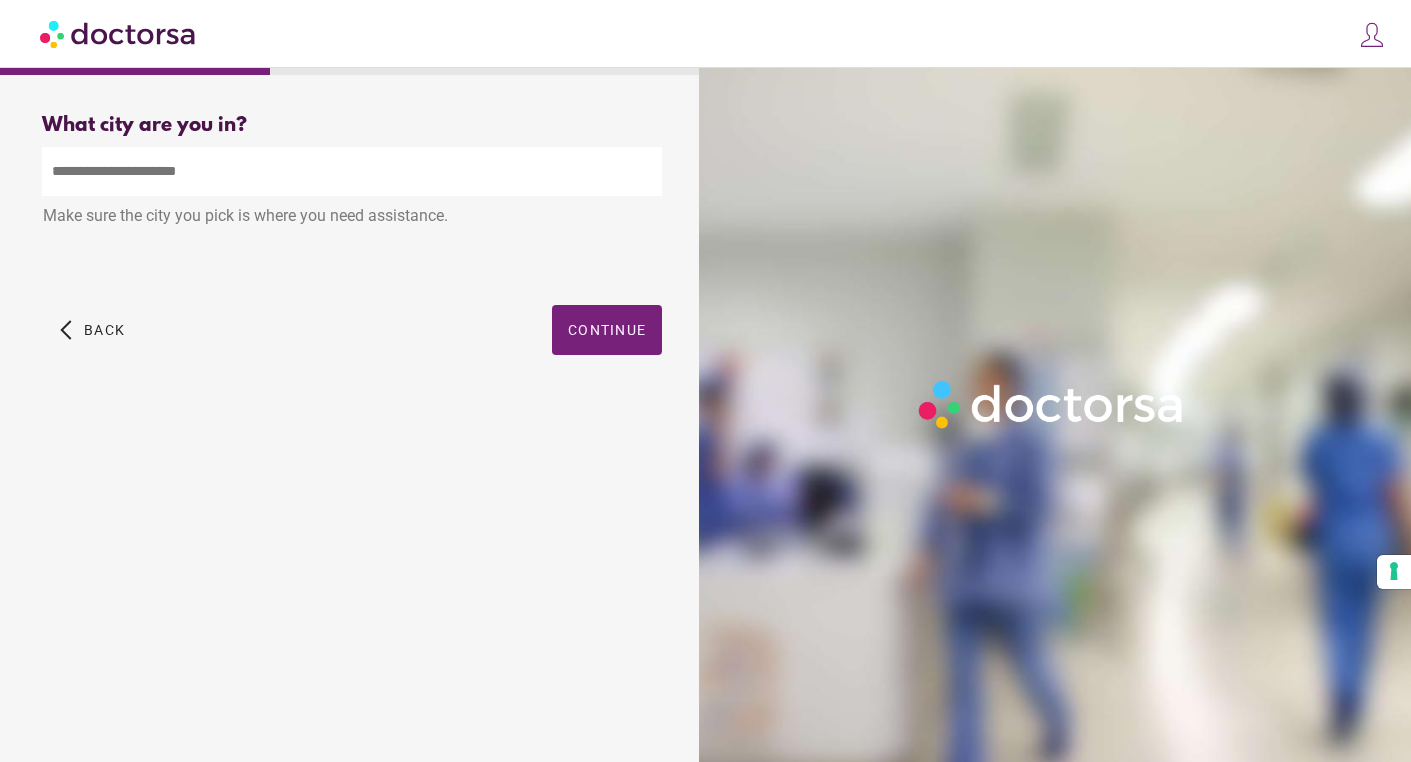 click at bounding box center (352, 171) 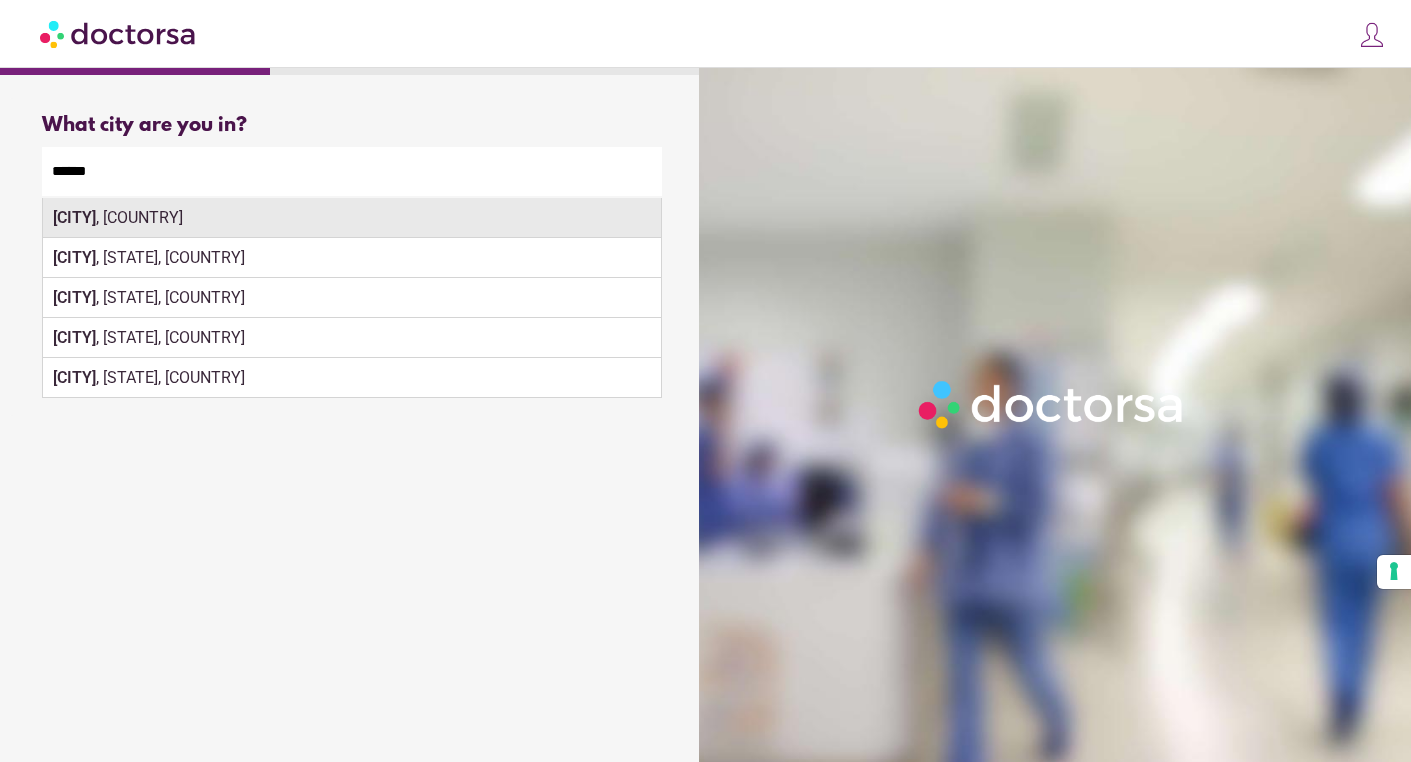 type on "******" 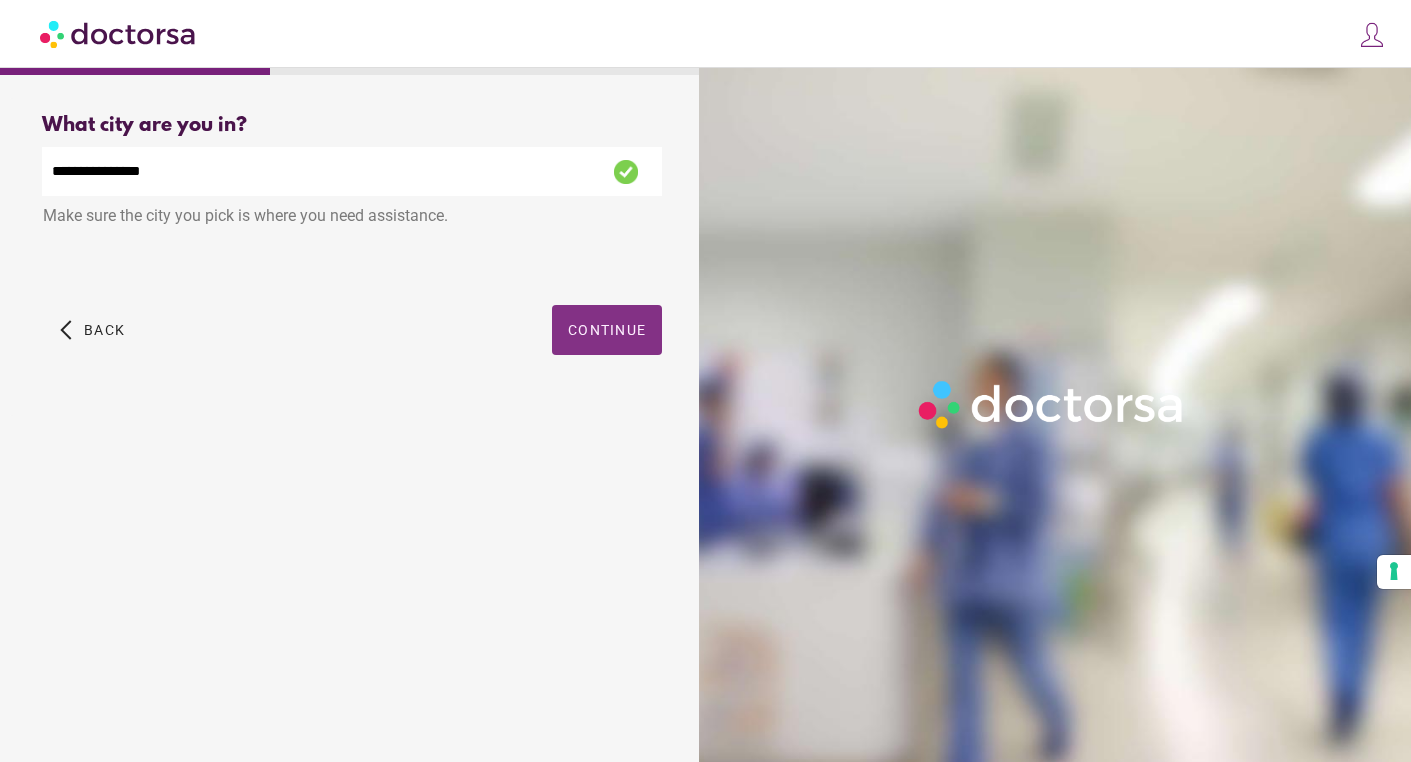 click on "Continue" at bounding box center [607, 330] 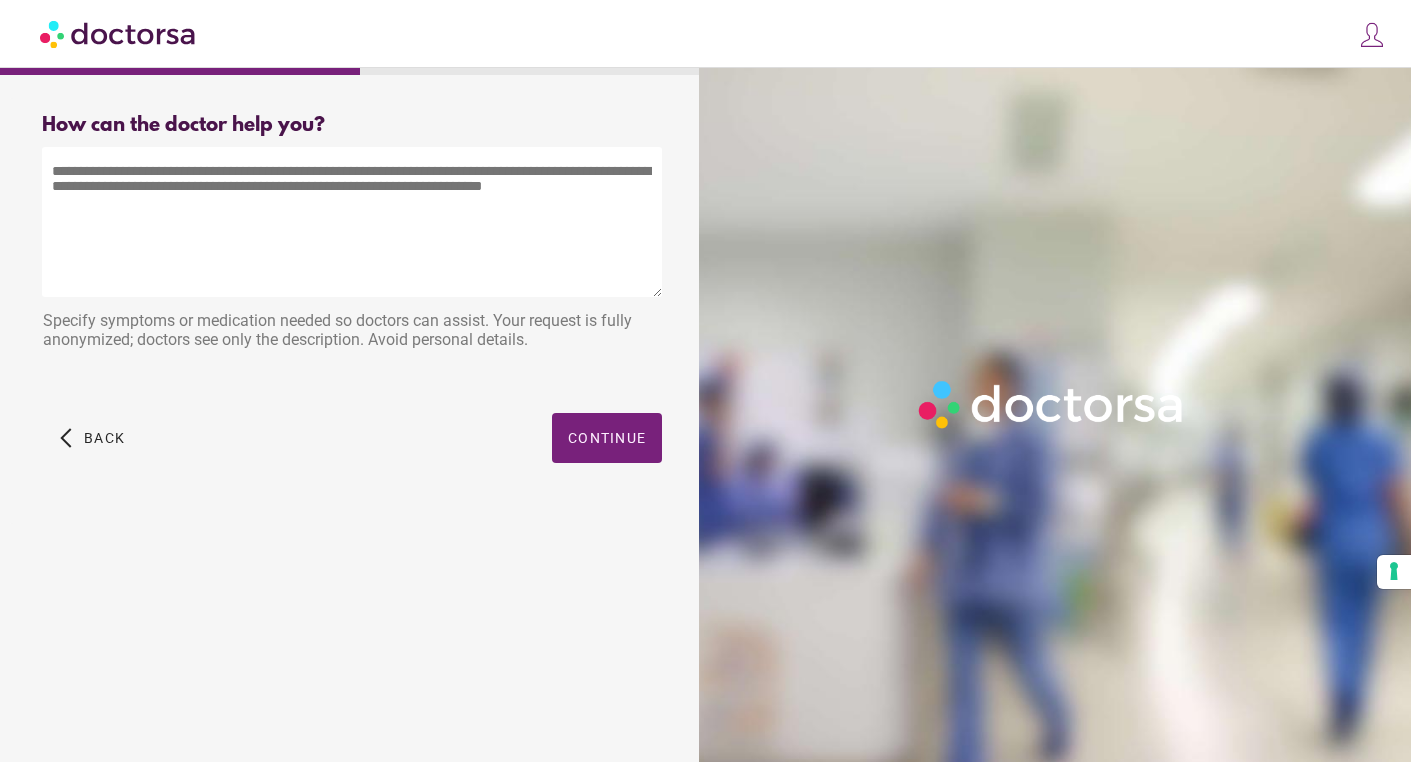 click at bounding box center (352, 222) 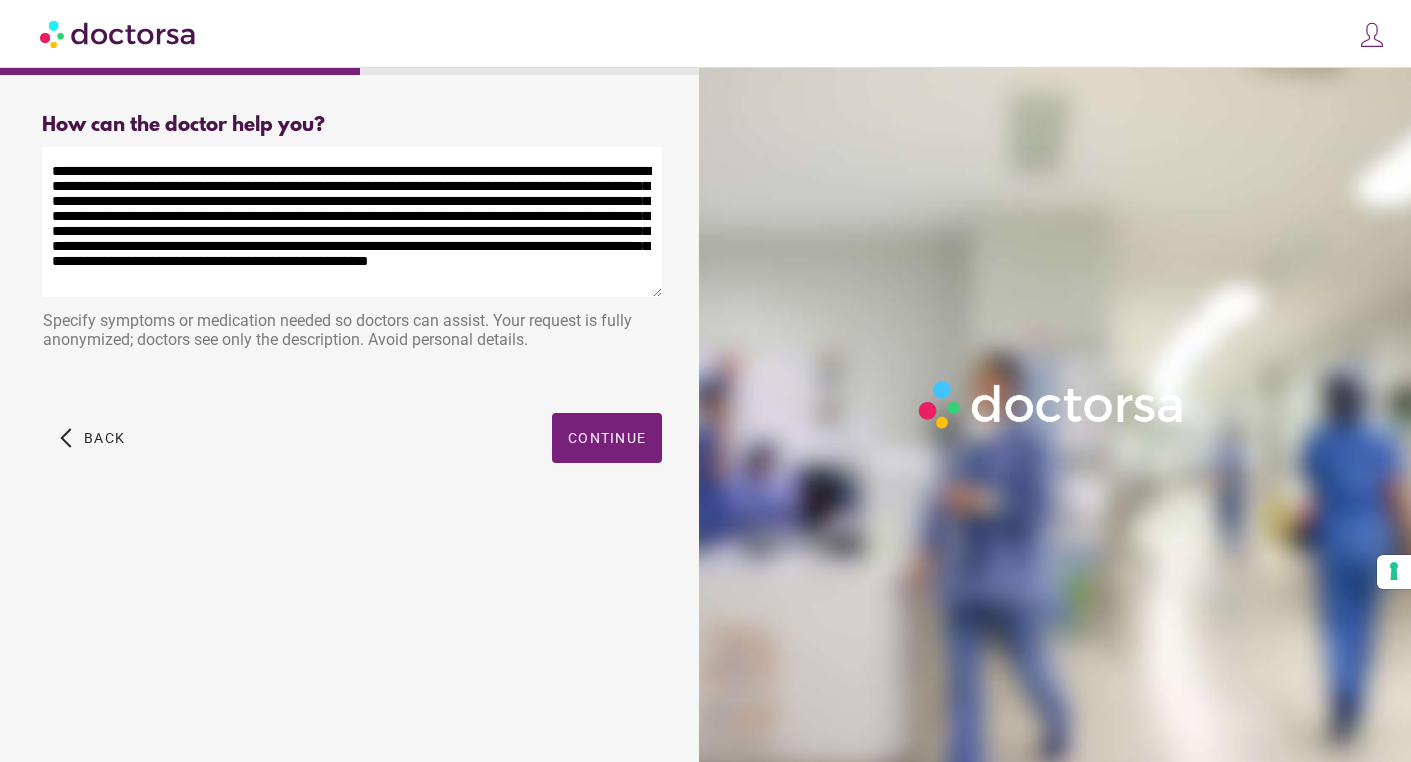 scroll, scrollTop: 3, scrollLeft: 0, axis: vertical 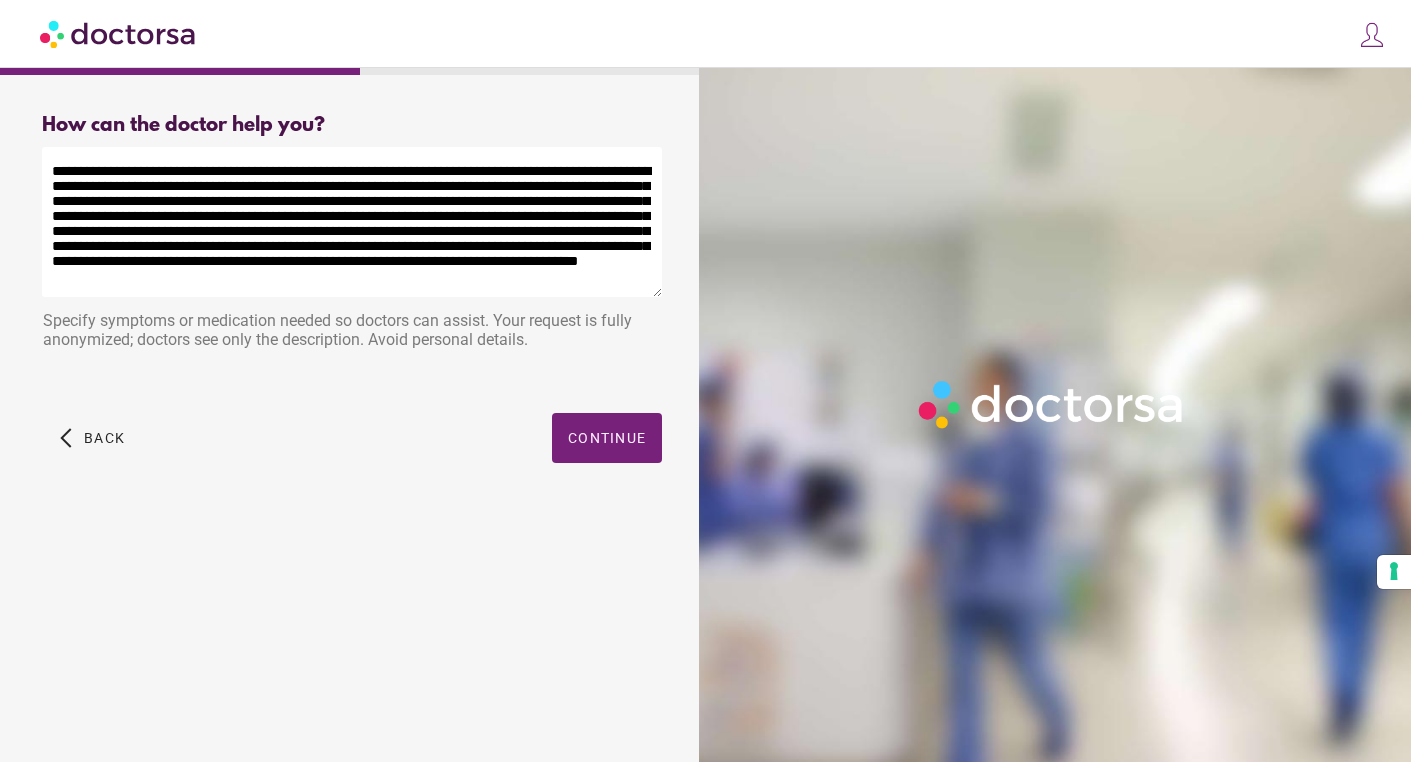 type on "**********" 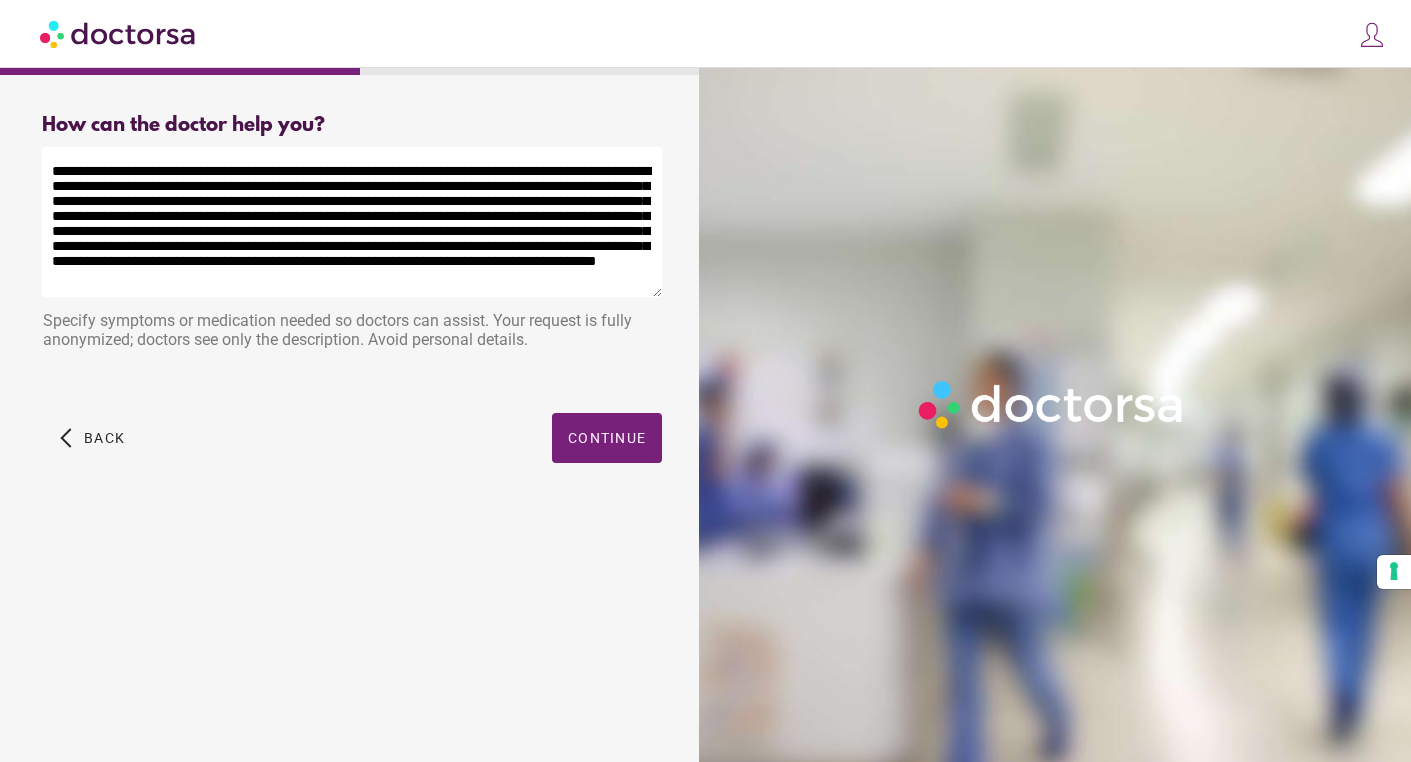 scroll, scrollTop: 20, scrollLeft: 0, axis: vertical 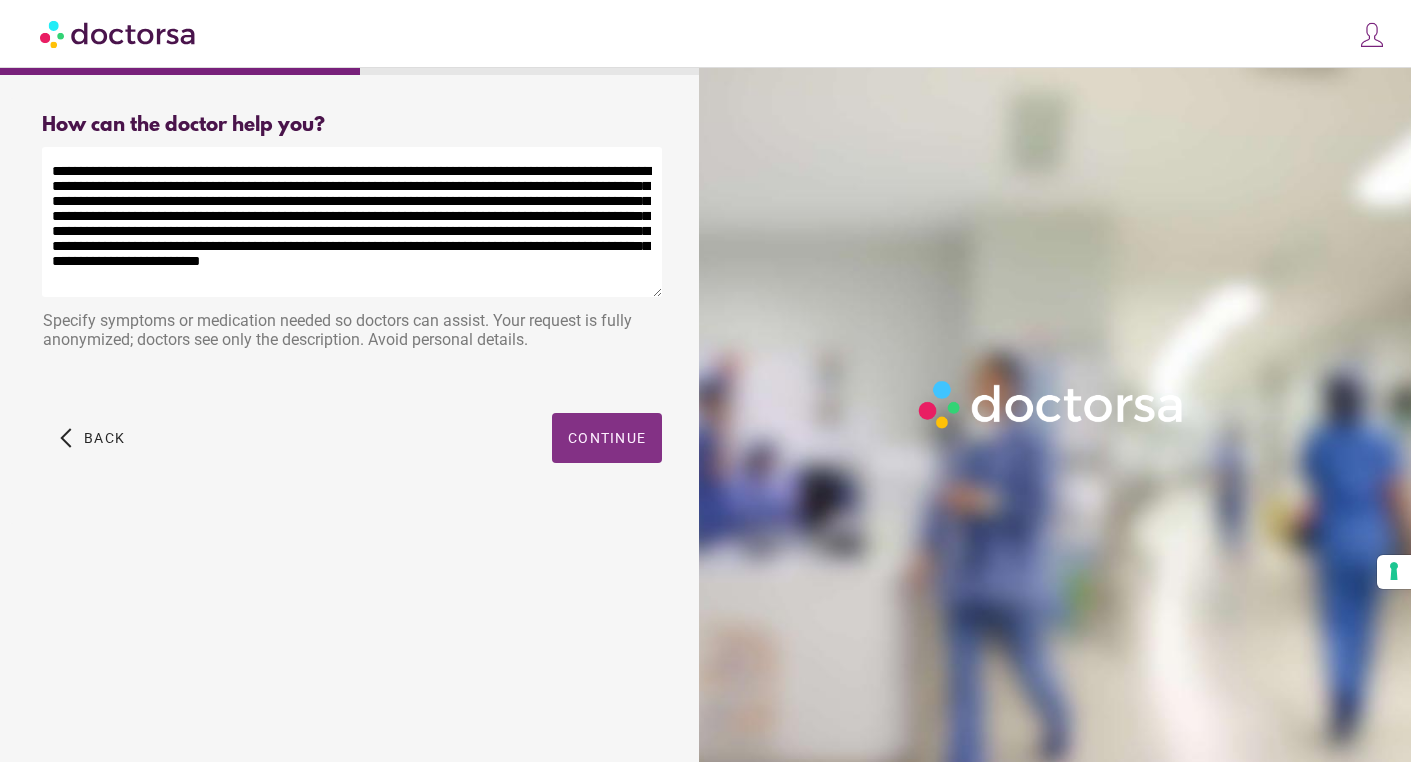 click on "Continue" at bounding box center [607, 438] 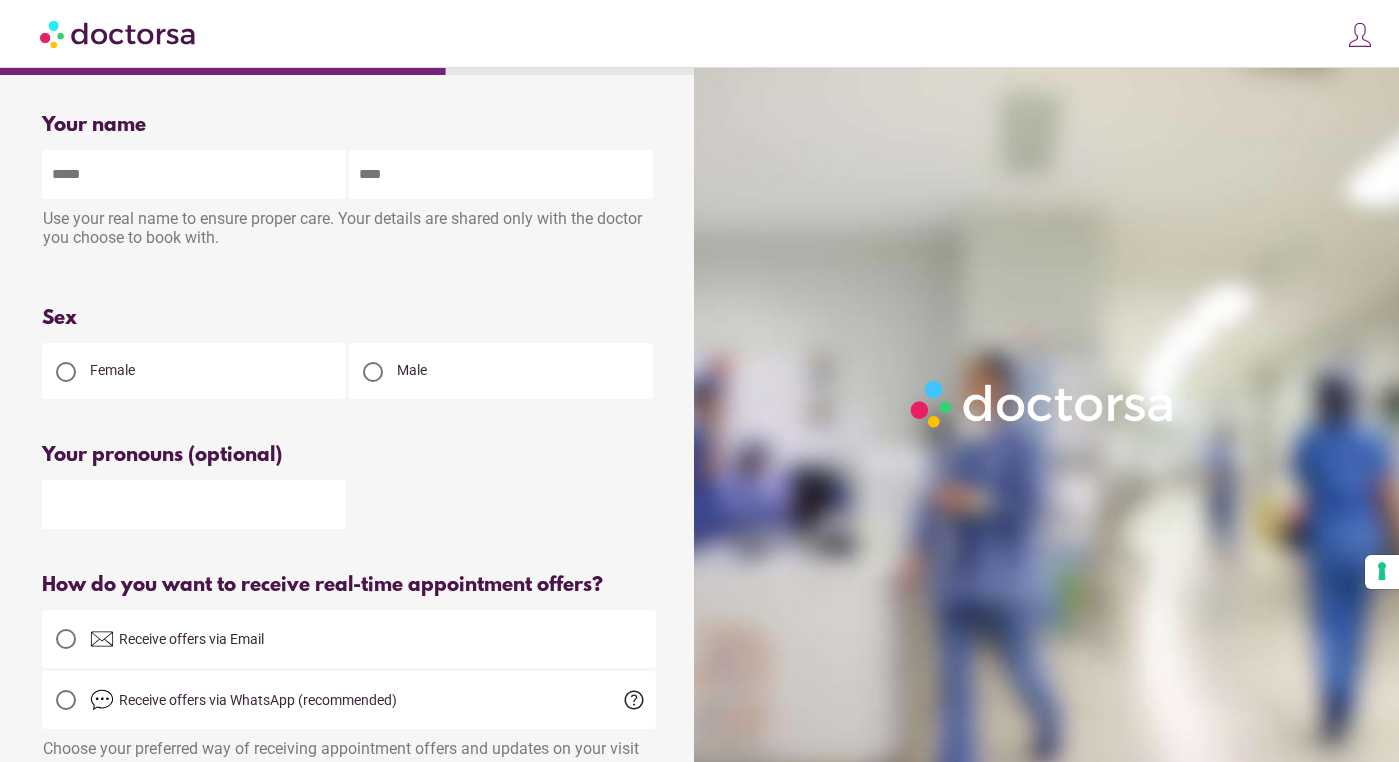 click at bounding box center [194, 174] 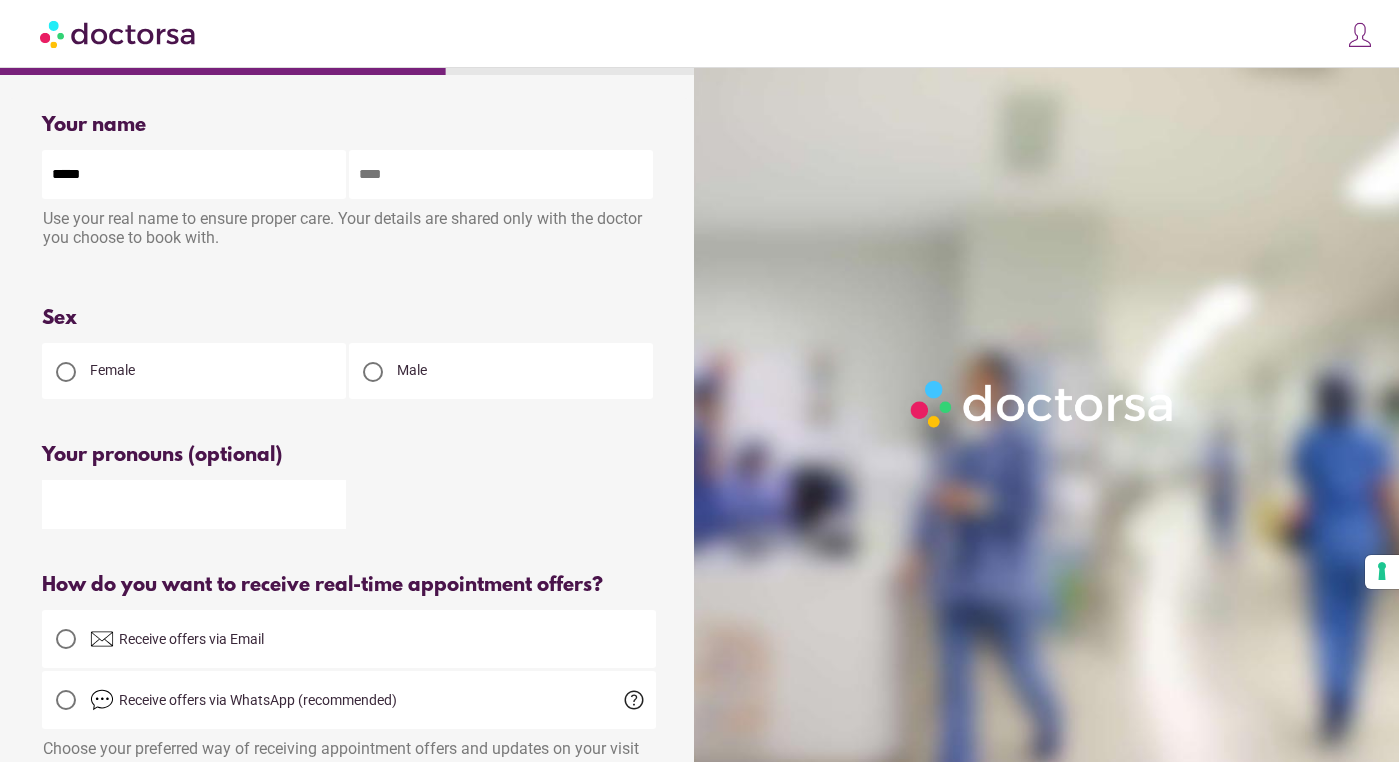 type on "*****" 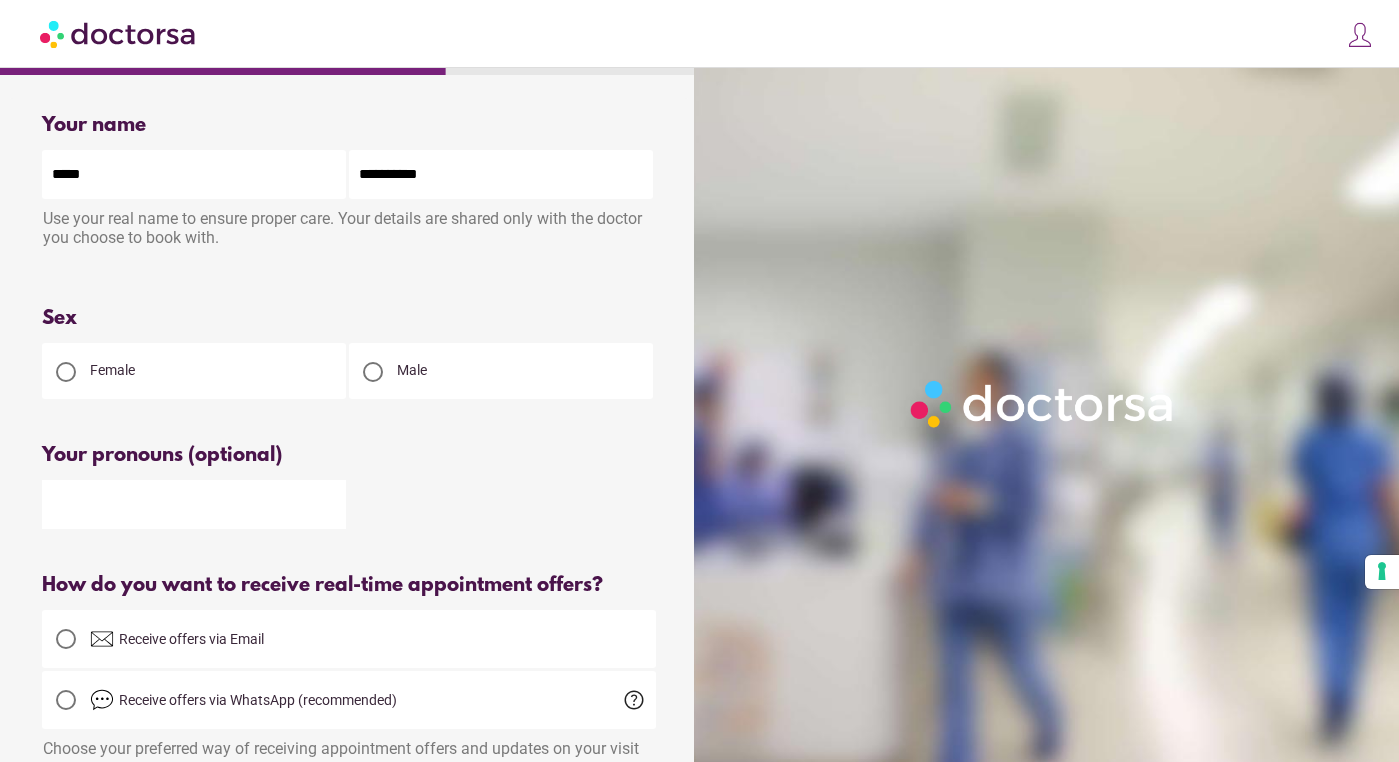 type on "**********" 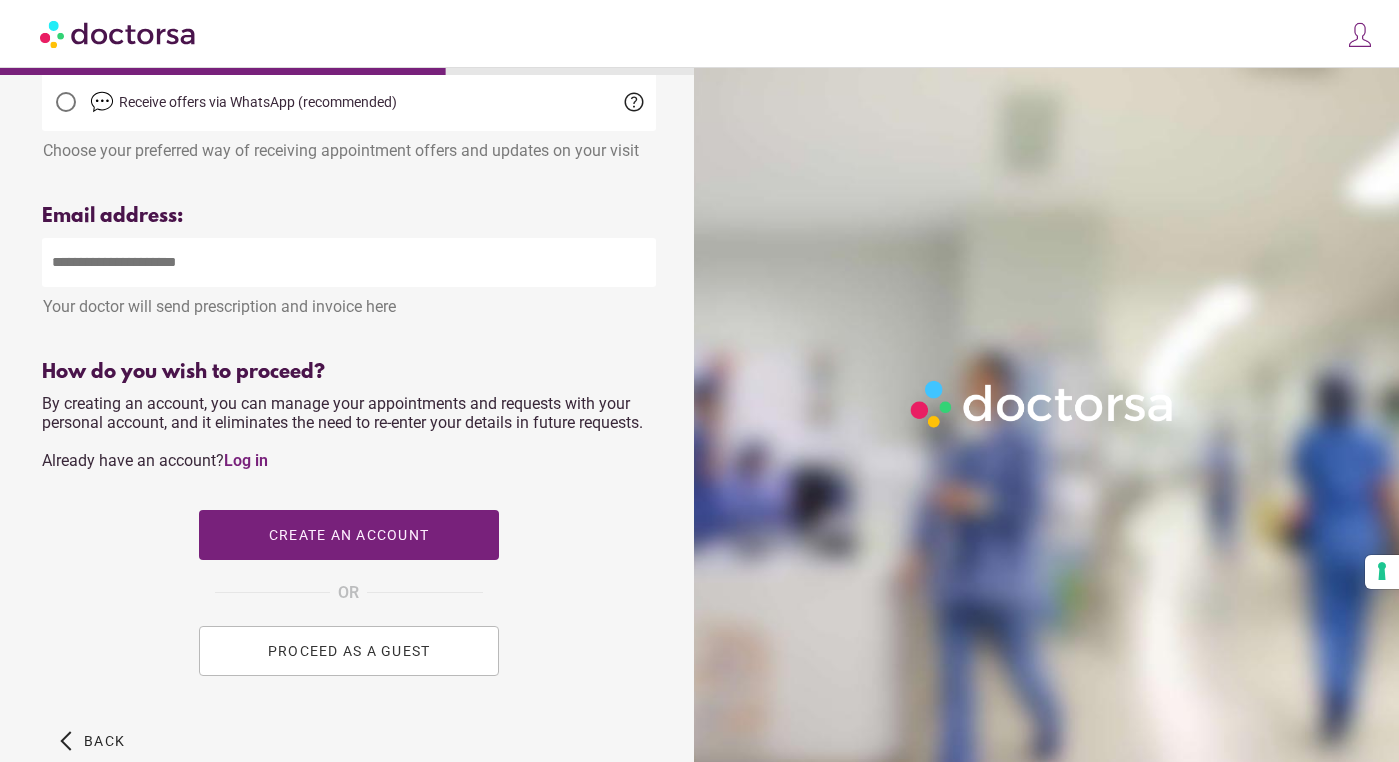scroll, scrollTop: 683, scrollLeft: 0, axis: vertical 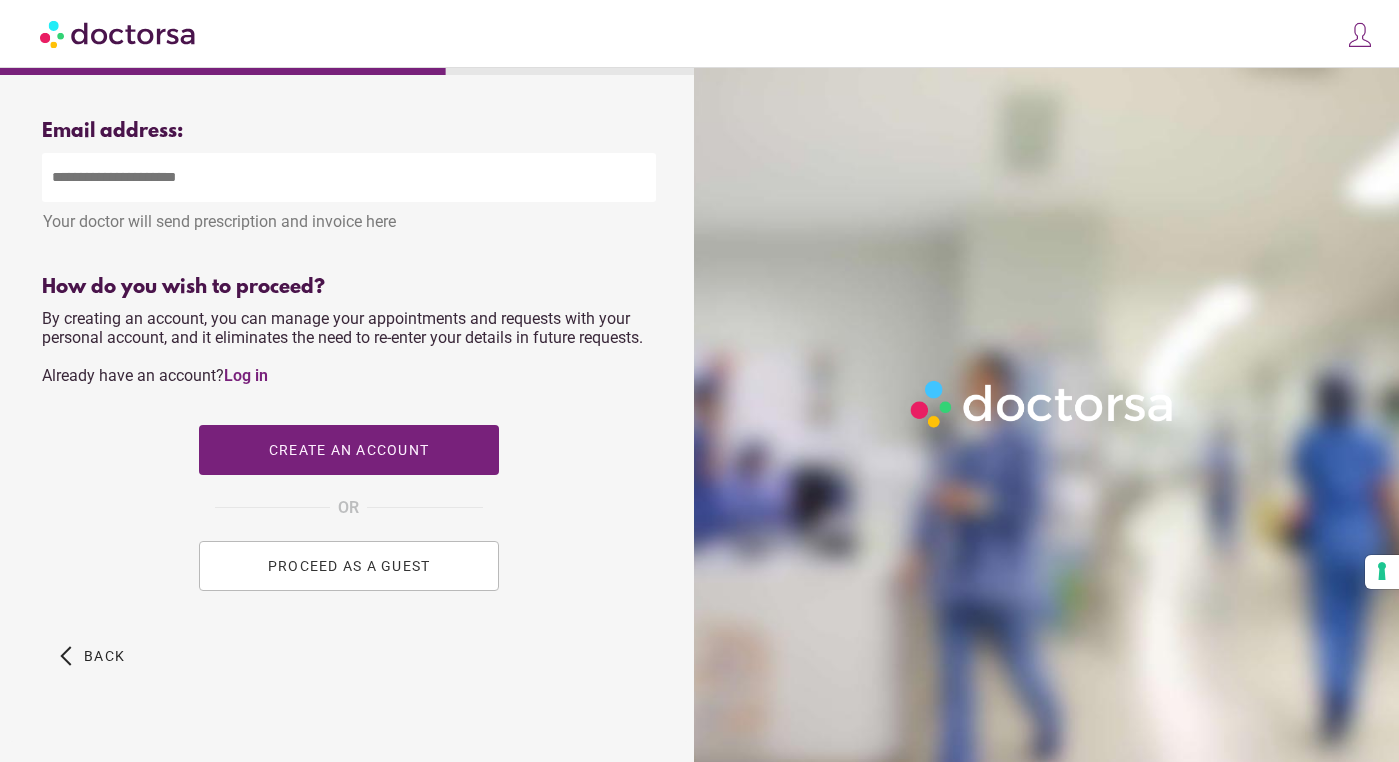 type on "*******" 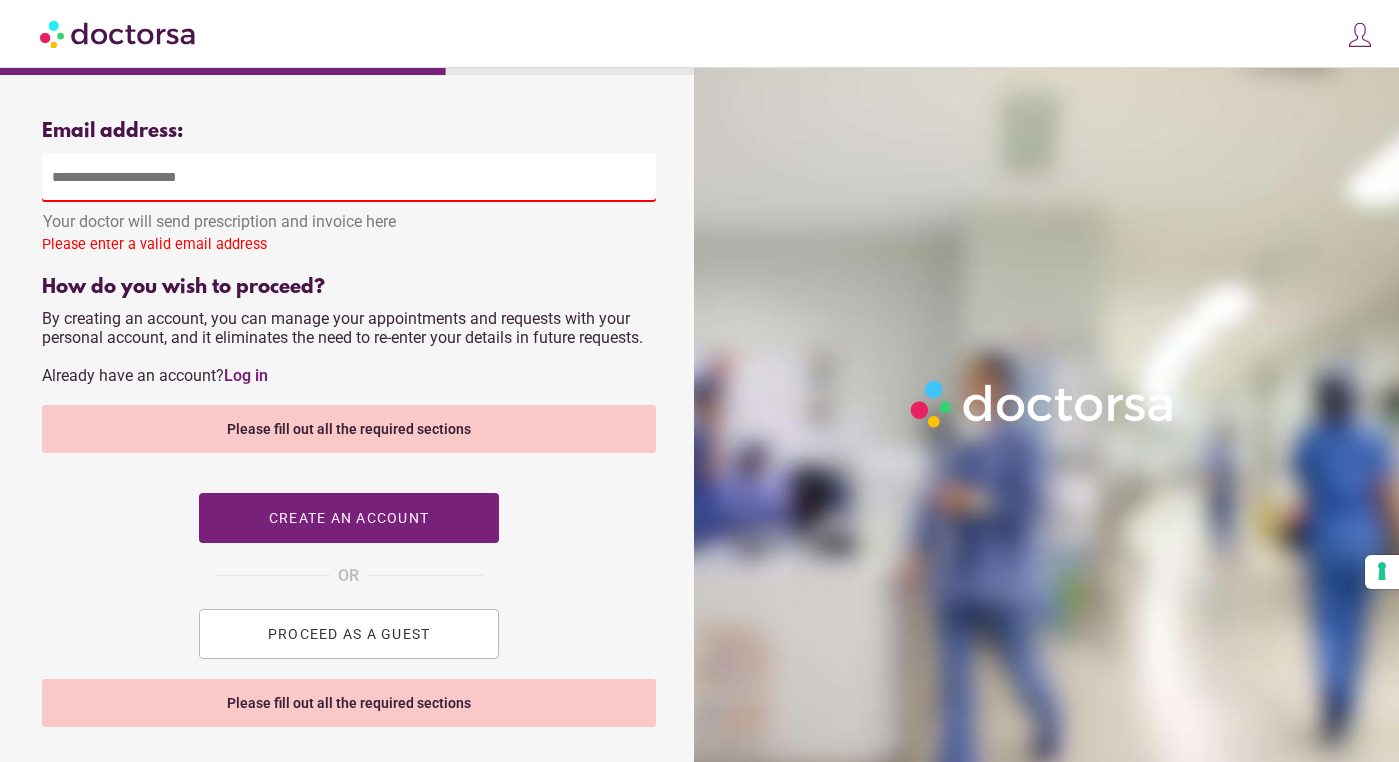 click at bounding box center (349, 177) 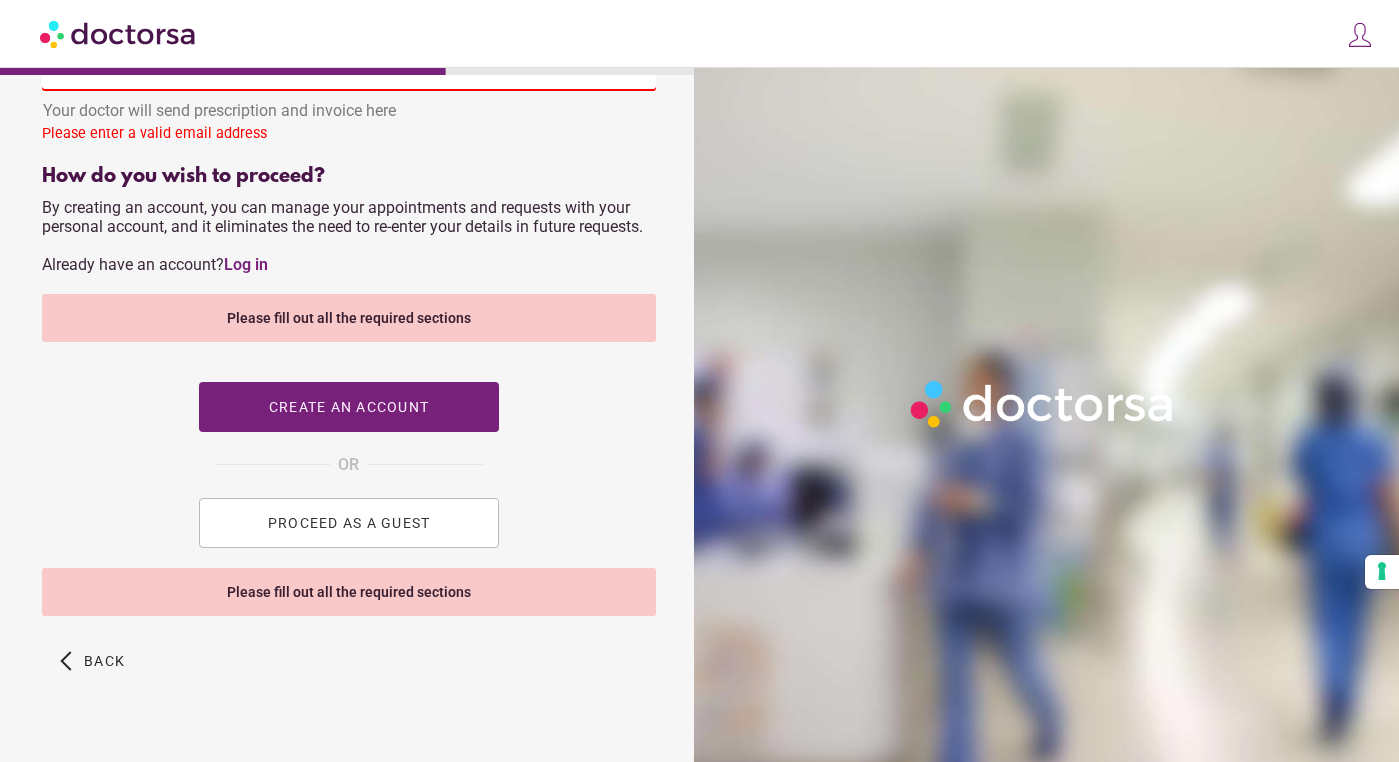 scroll, scrollTop: 834, scrollLeft: 0, axis: vertical 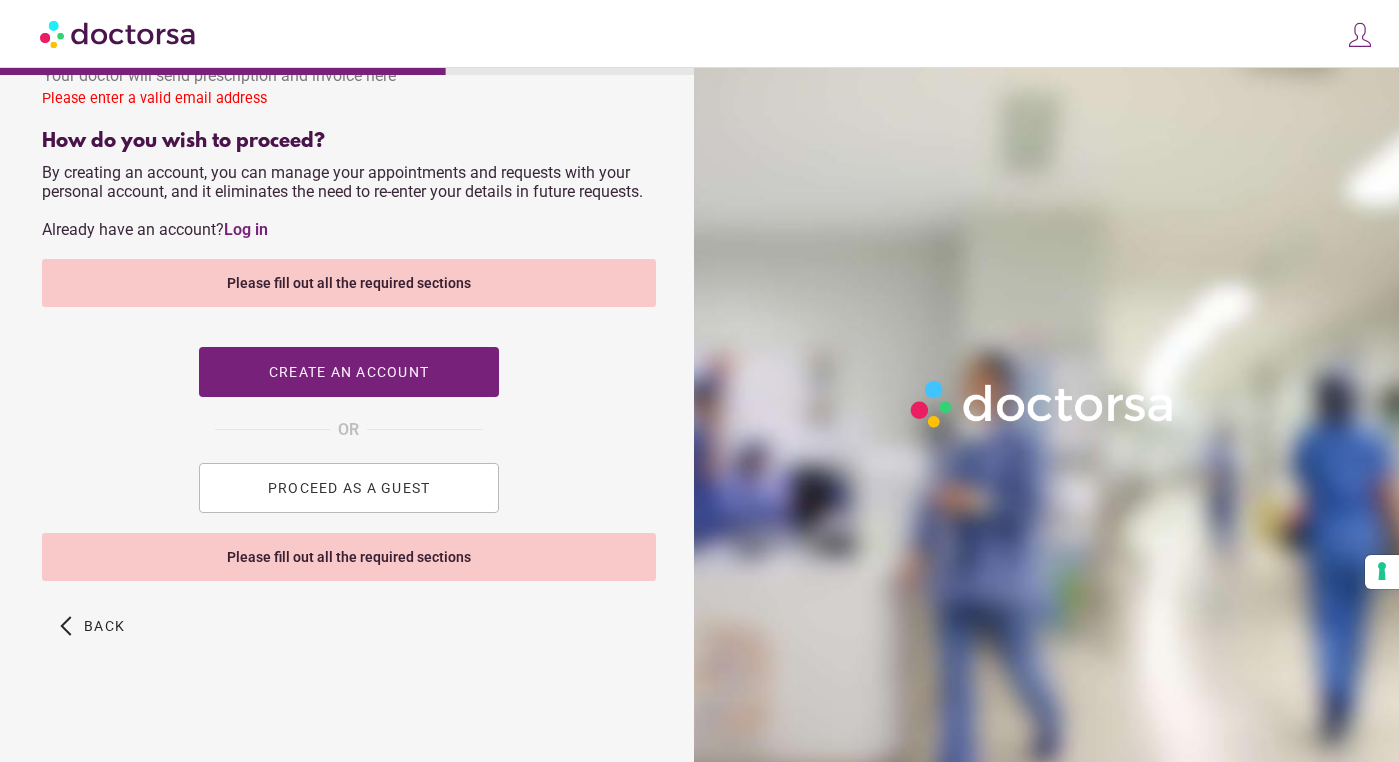click on "PROCEED AS A GUEST" at bounding box center (349, 488) 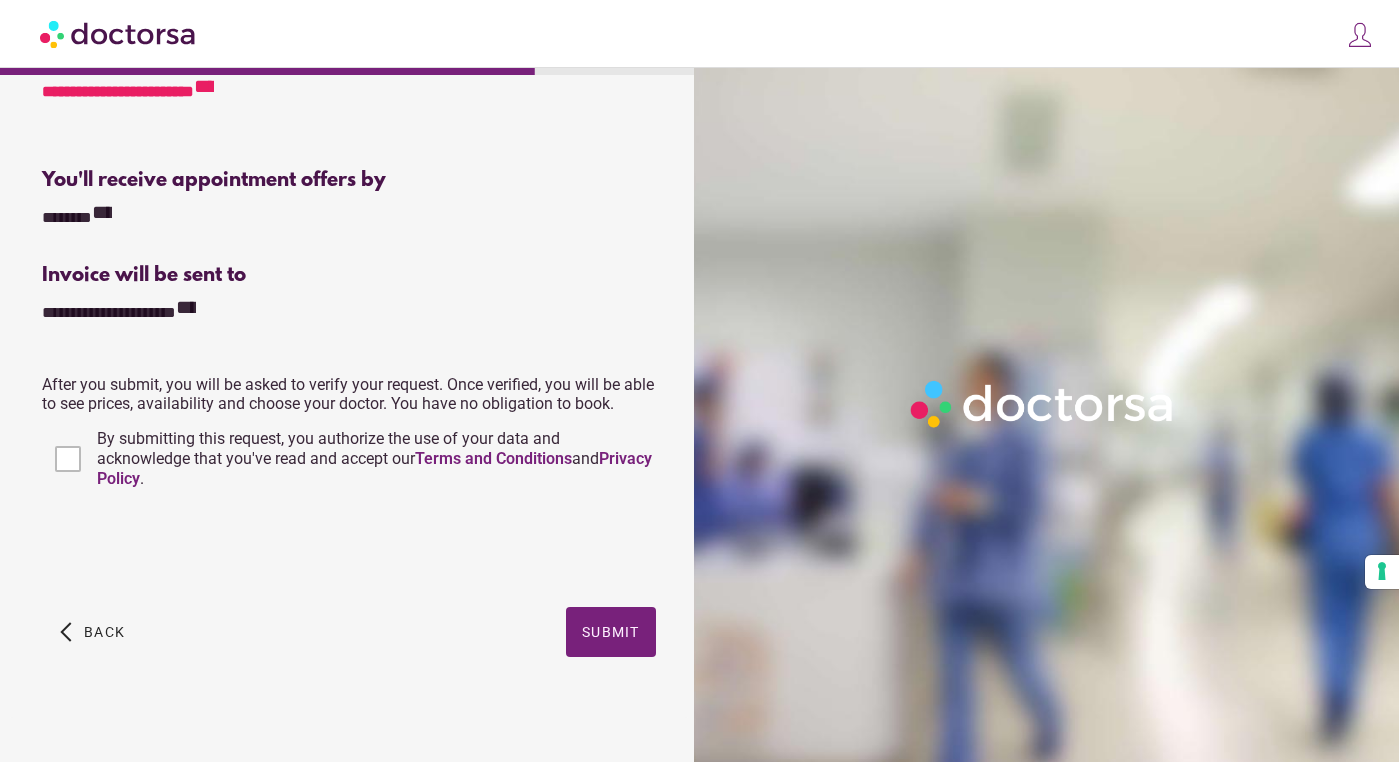 scroll, scrollTop: 527, scrollLeft: 0, axis: vertical 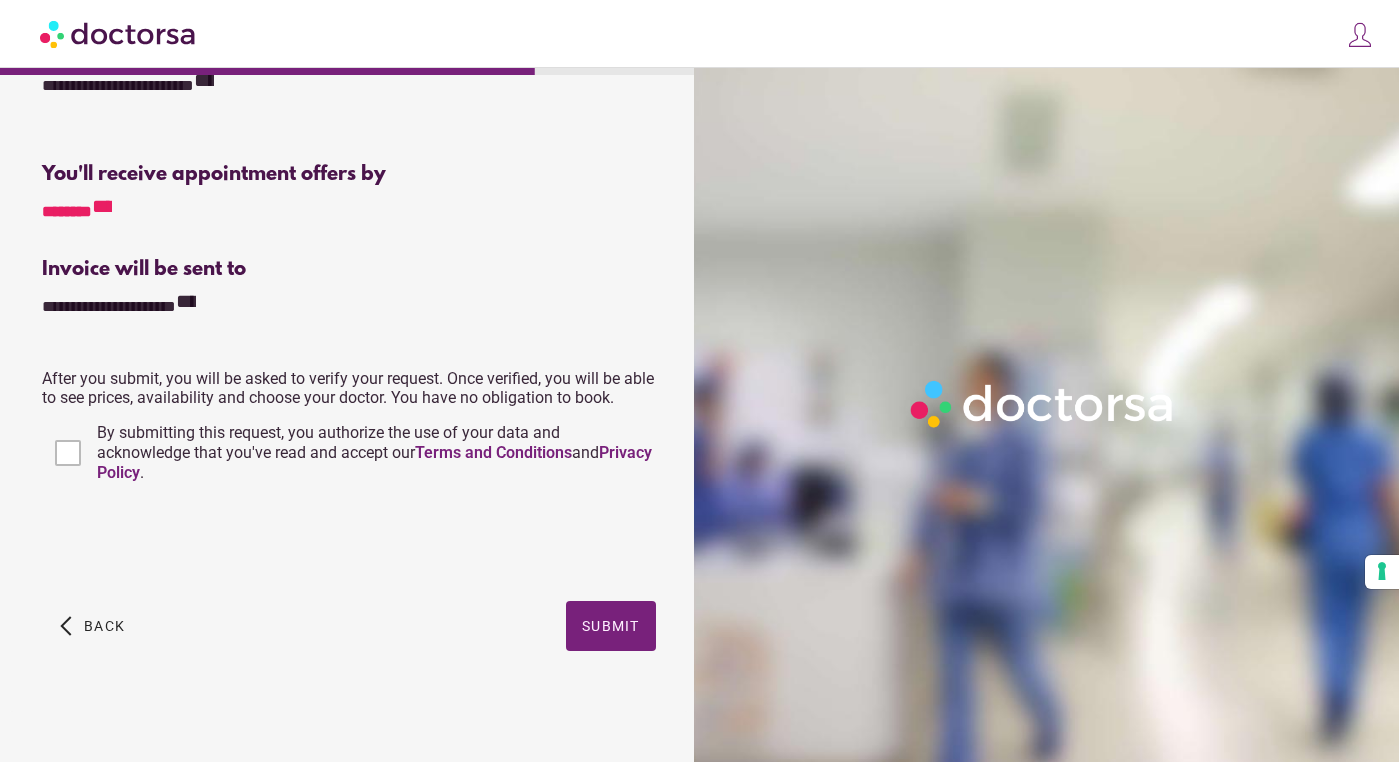 click on "**********" at bounding box center (102, 206) 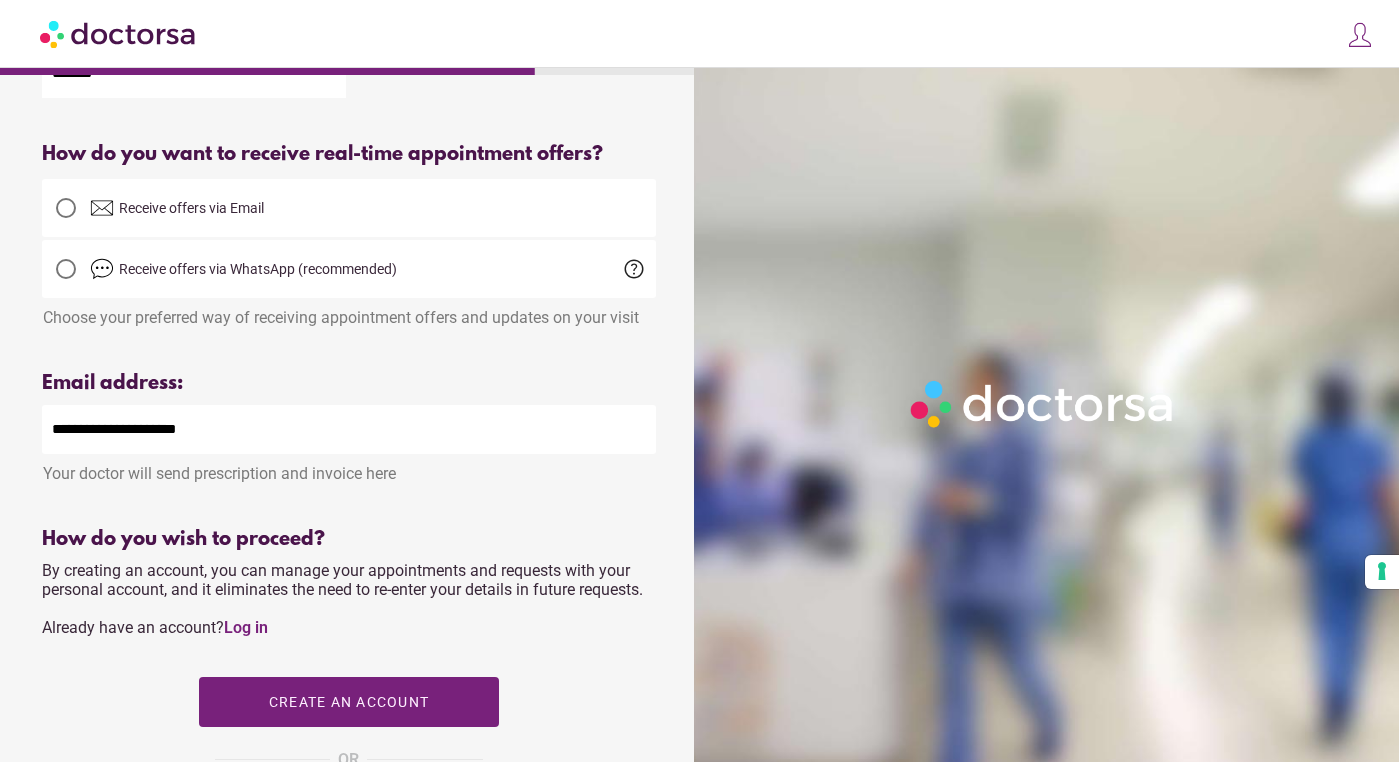 scroll, scrollTop: 478, scrollLeft: 0, axis: vertical 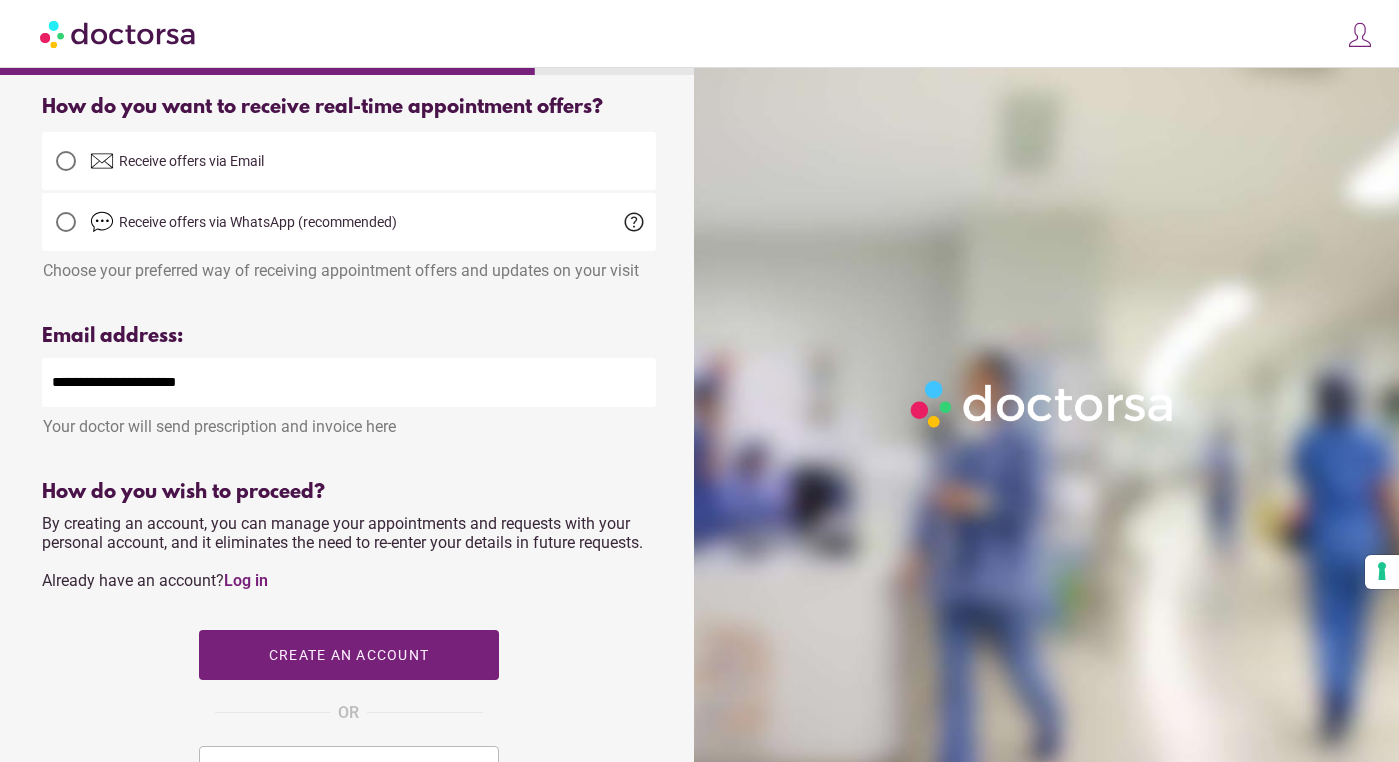click at bounding box center (66, 161) 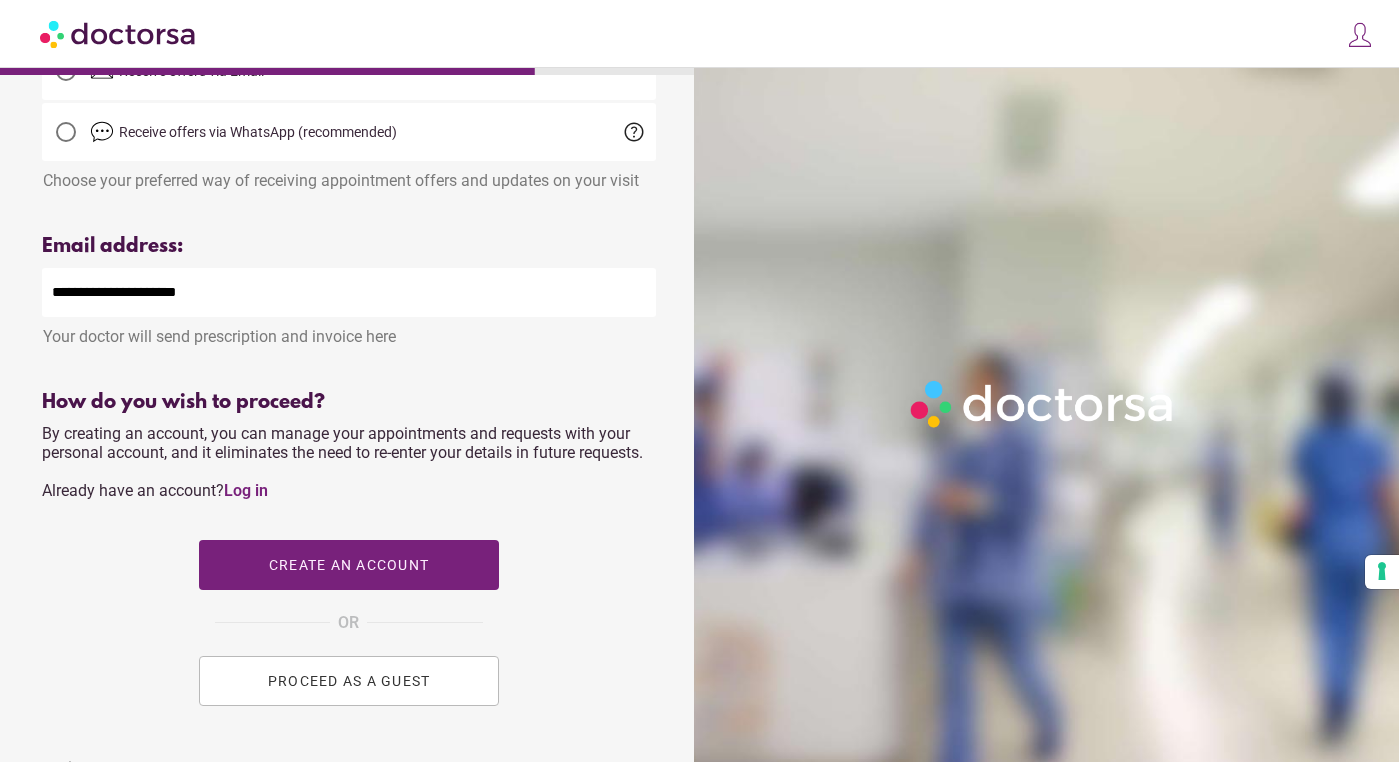 scroll, scrollTop: 404, scrollLeft: 0, axis: vertical 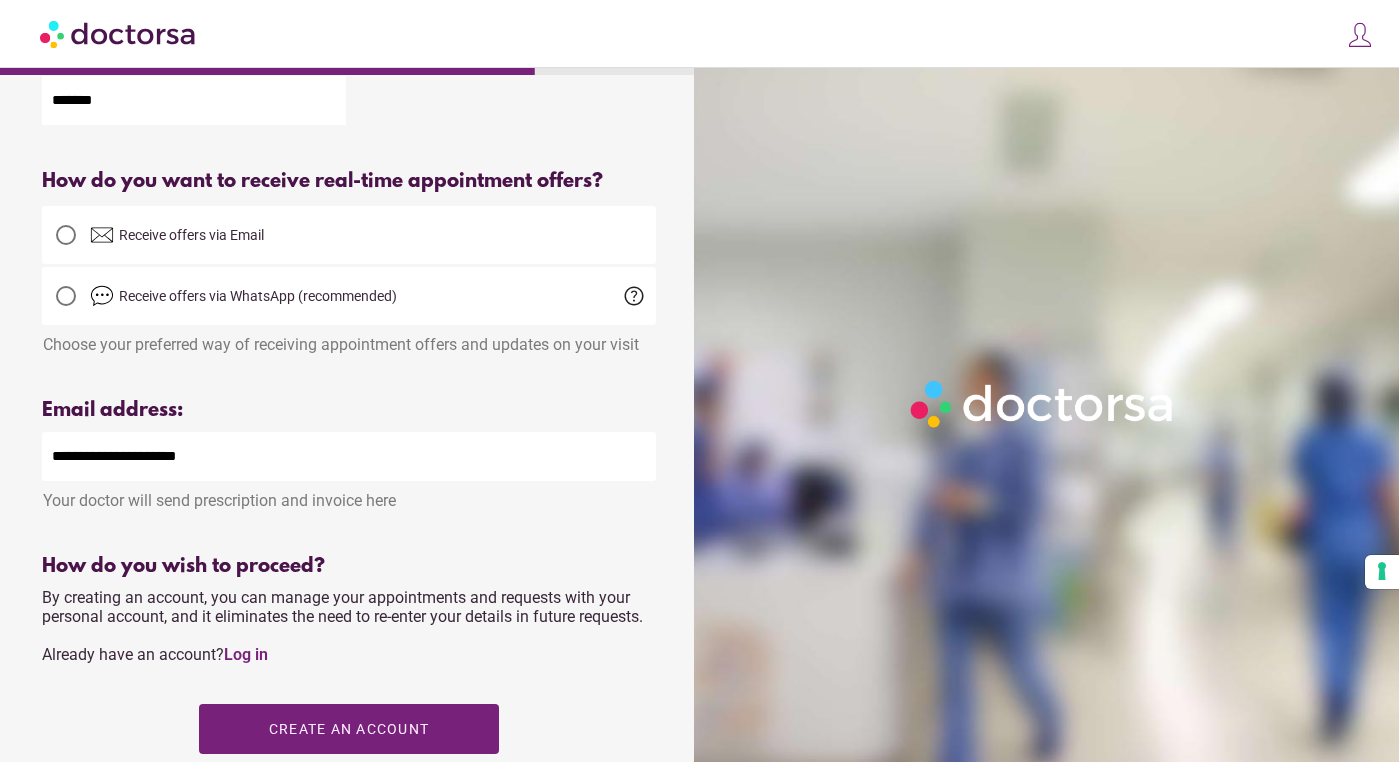 click on "Receive offers via WhatsApp (recommended)" at bounding box center (258, 296) 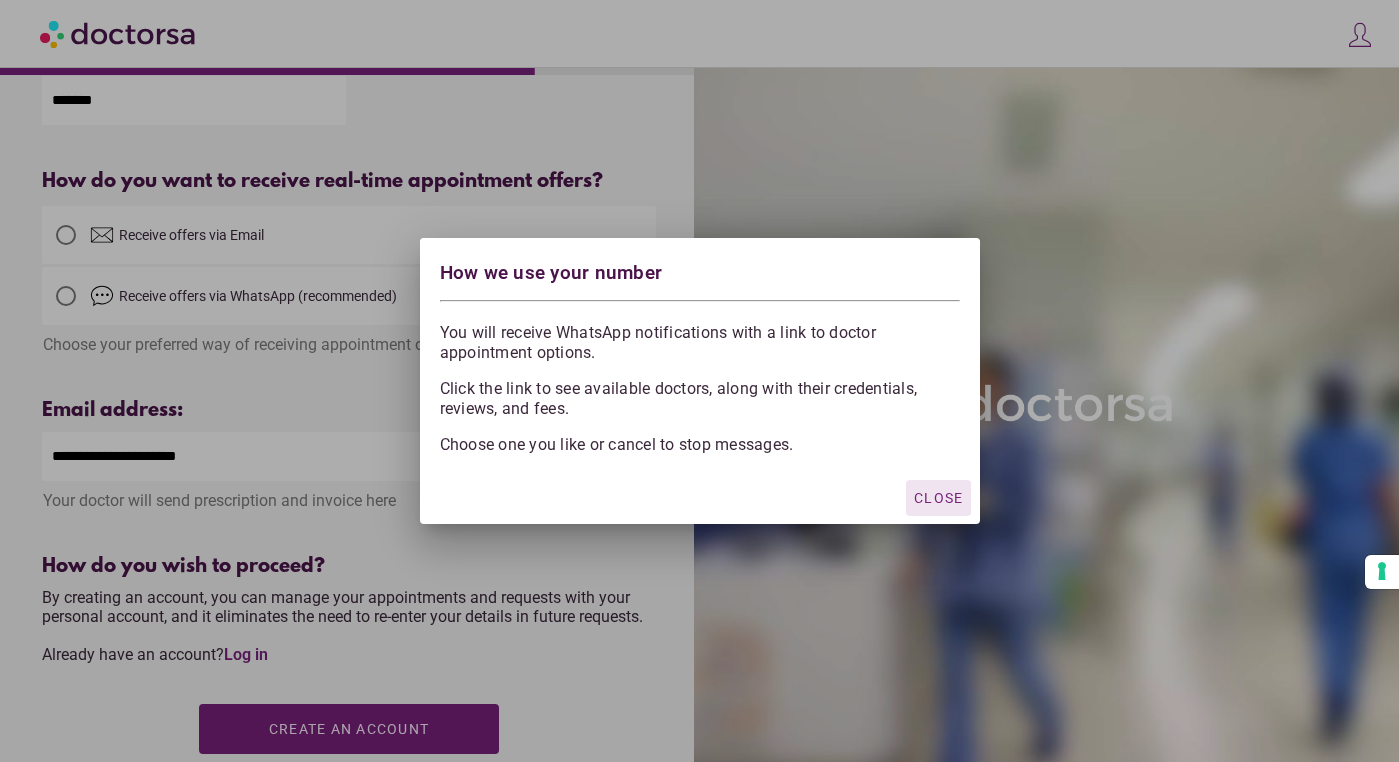 click at bounding box center [938, 498] 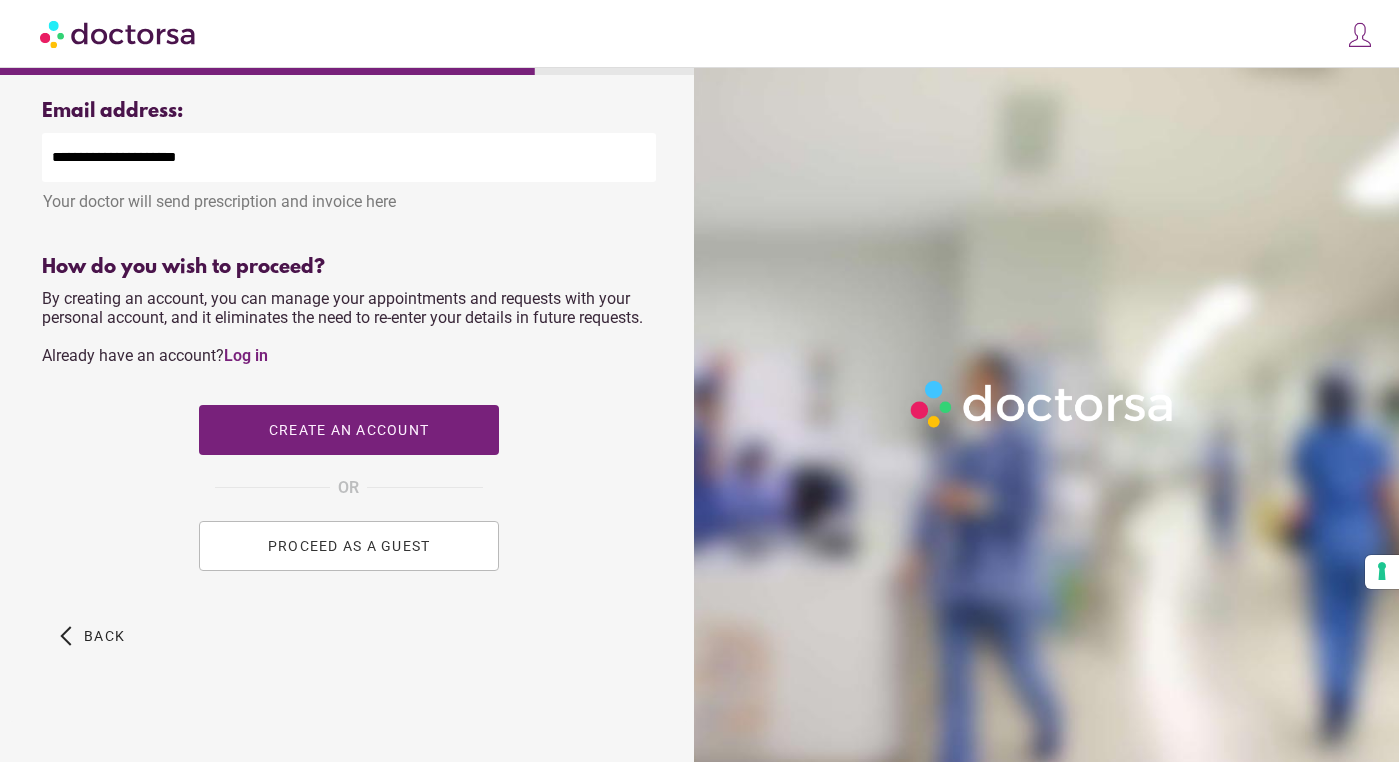 scroll, scrollTop: 718, scrollLeft: 0, axis: vertical 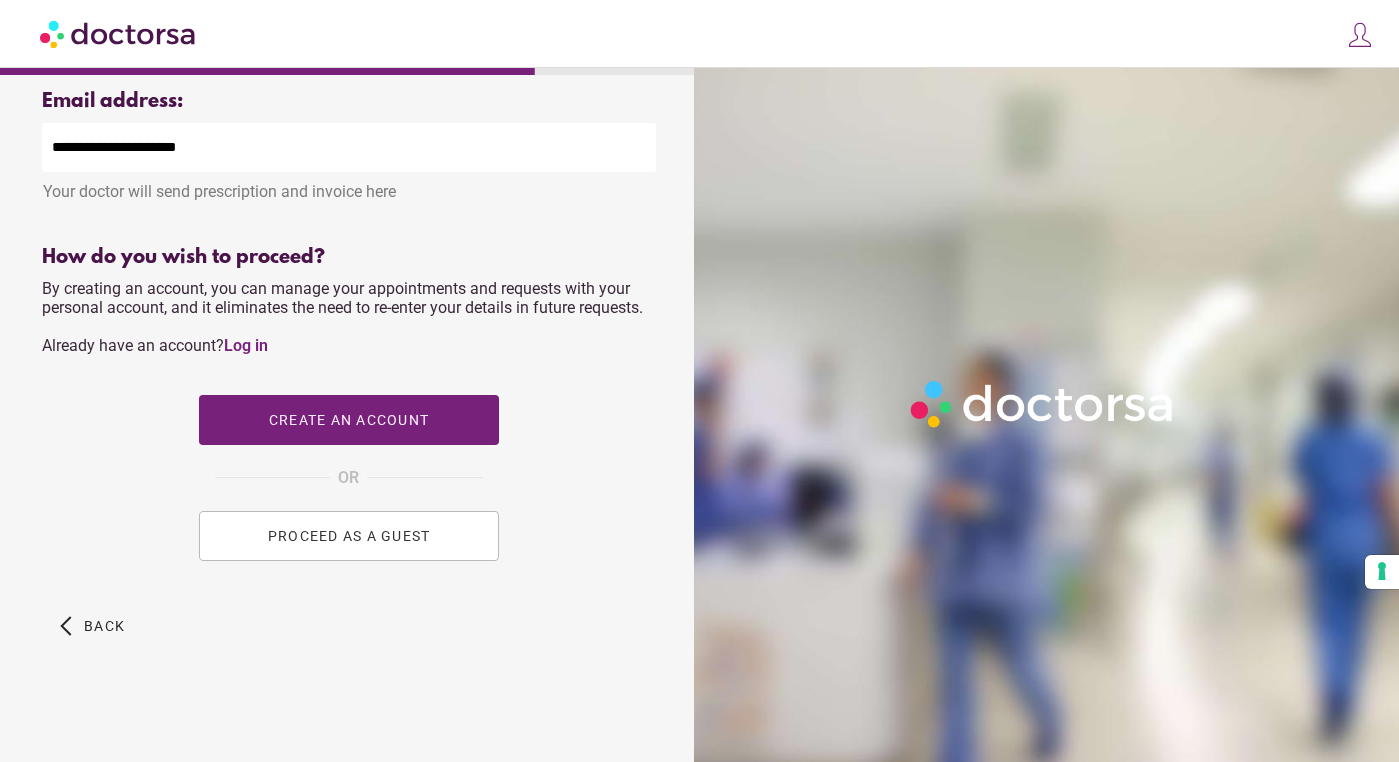 click on "PROCEED AS A GUEST" at bounding box center [349, 536] 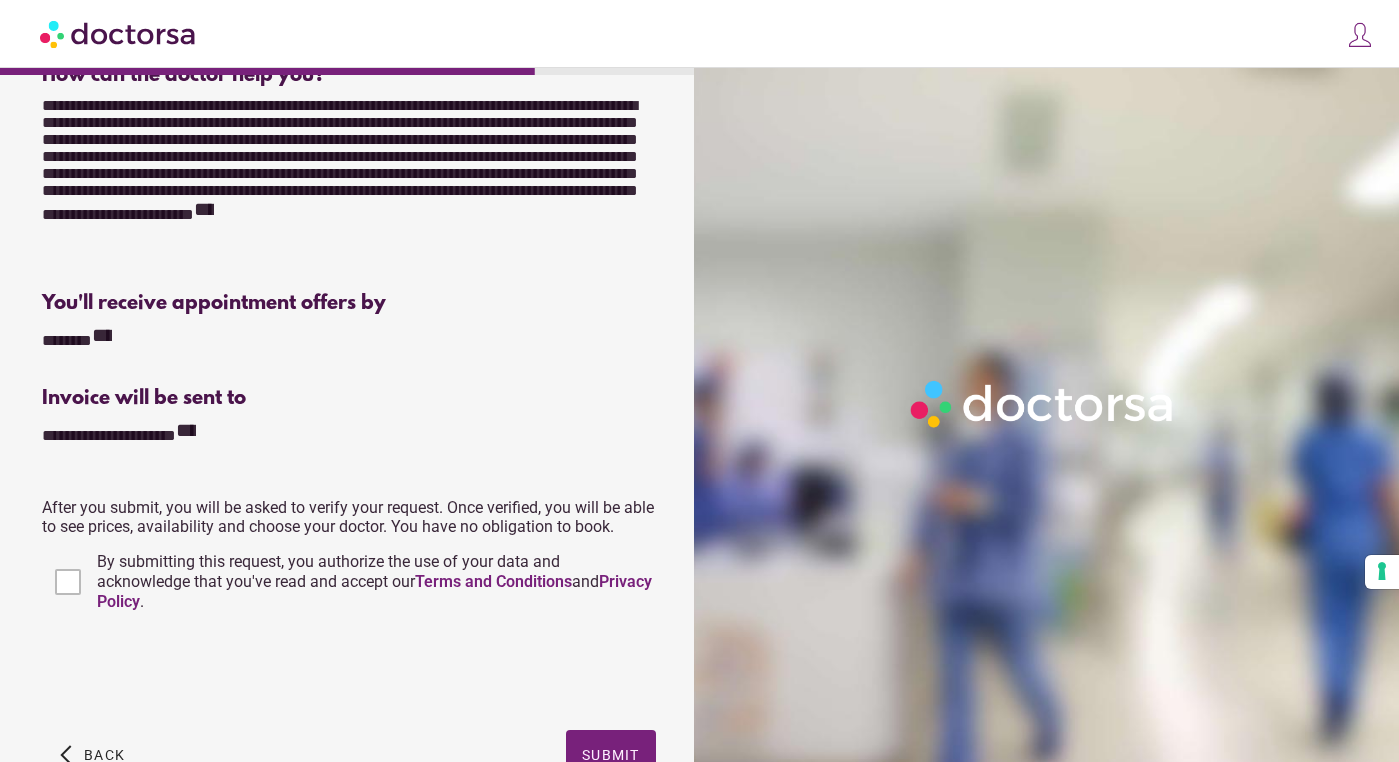 scroll, scrollTop: 403, scrollLeft: 0, axis: vertical 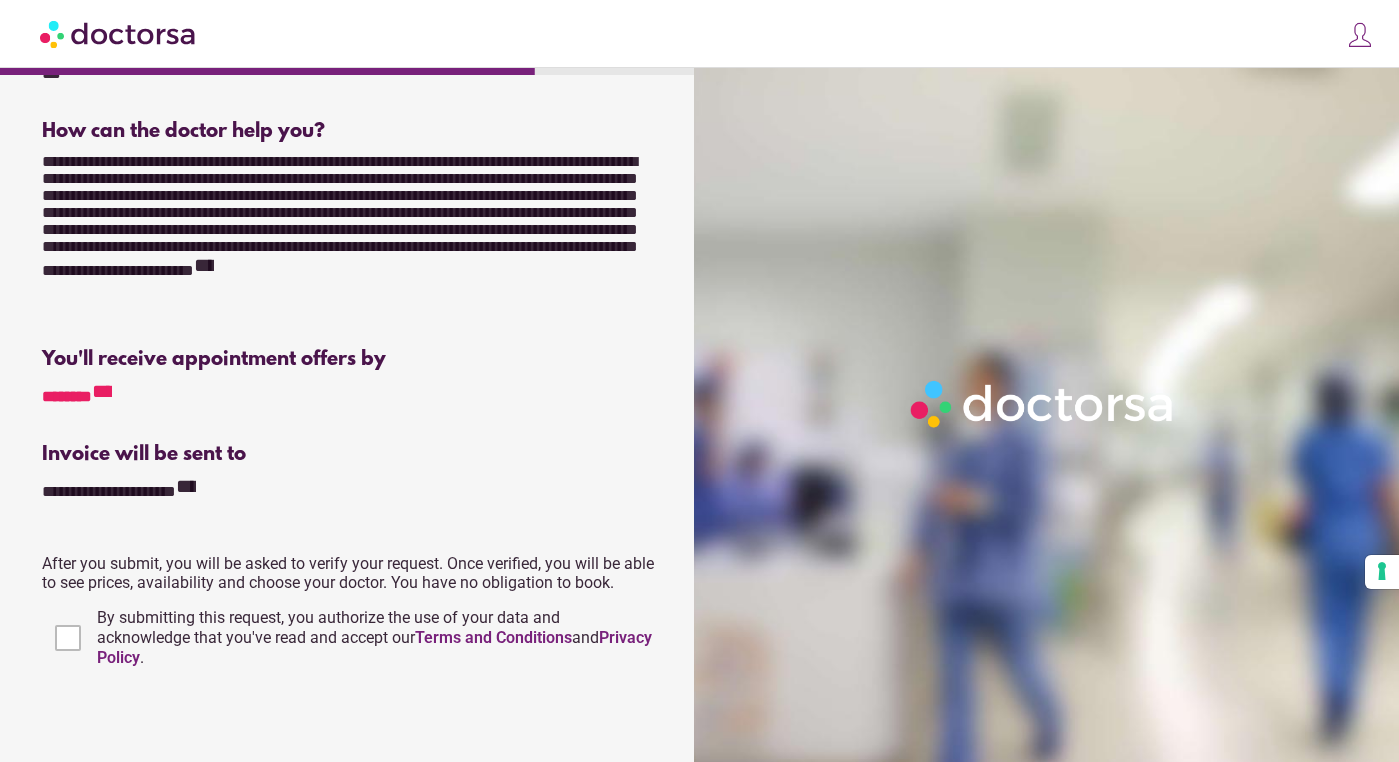 click on "**********" at bounding box center (102, 391) 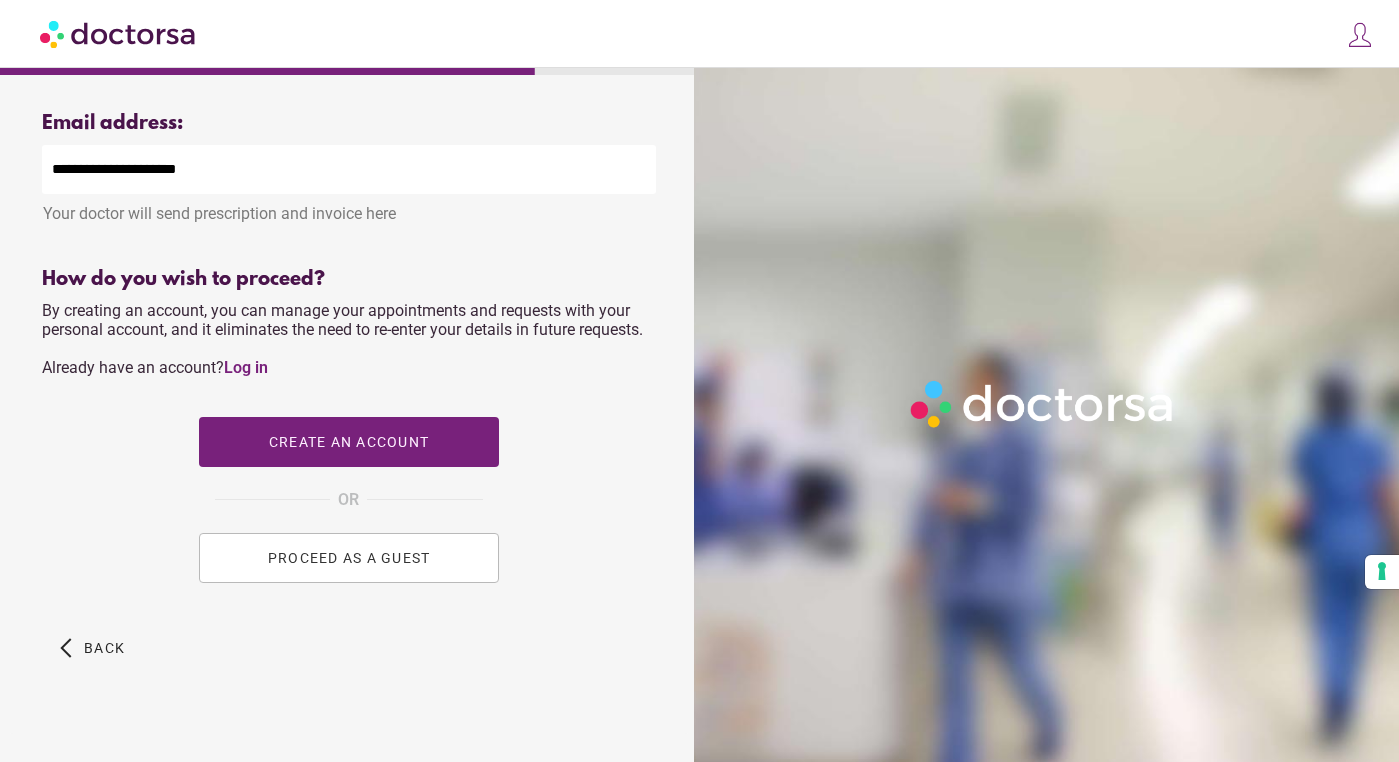 scroll, scrollTop: 718, scrollLeft: 0, axis: vertical 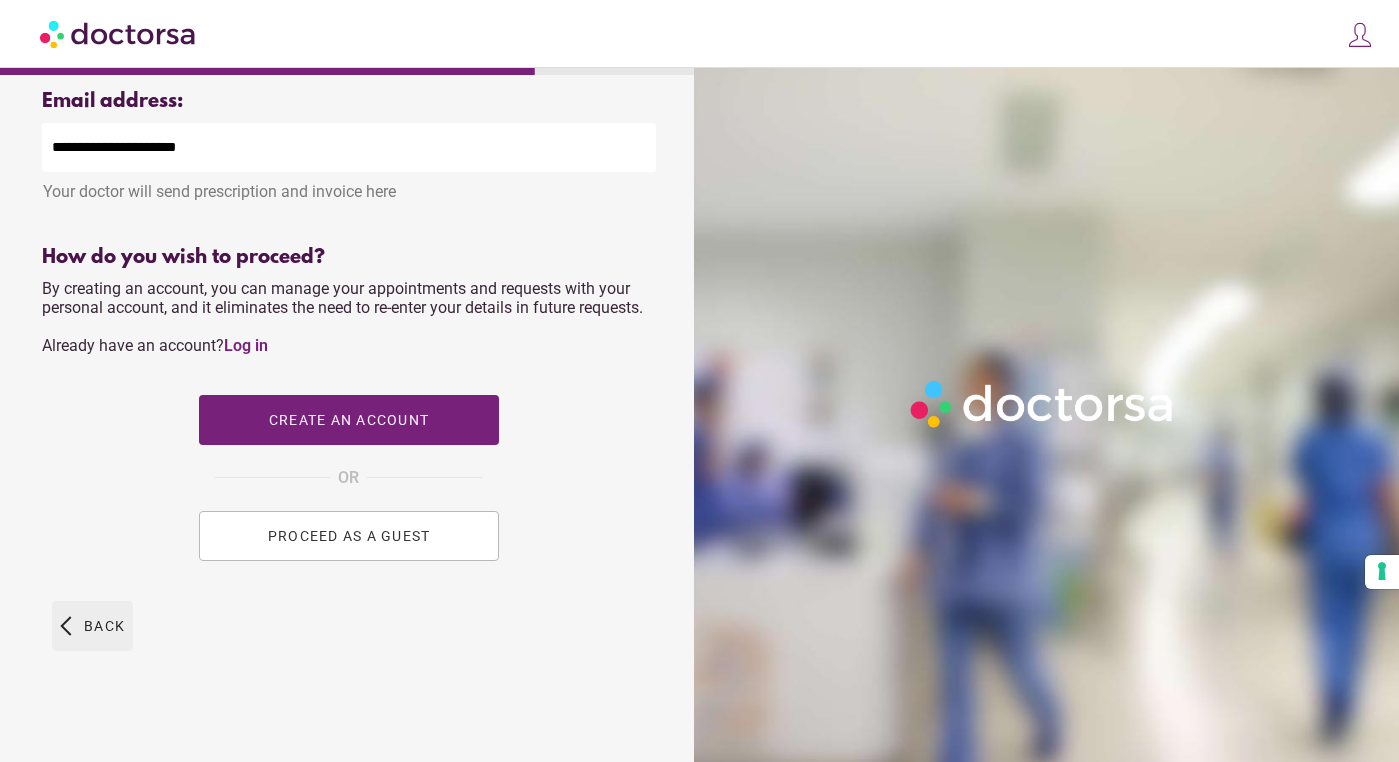 click on "Back" at bounding box center (104, 626) 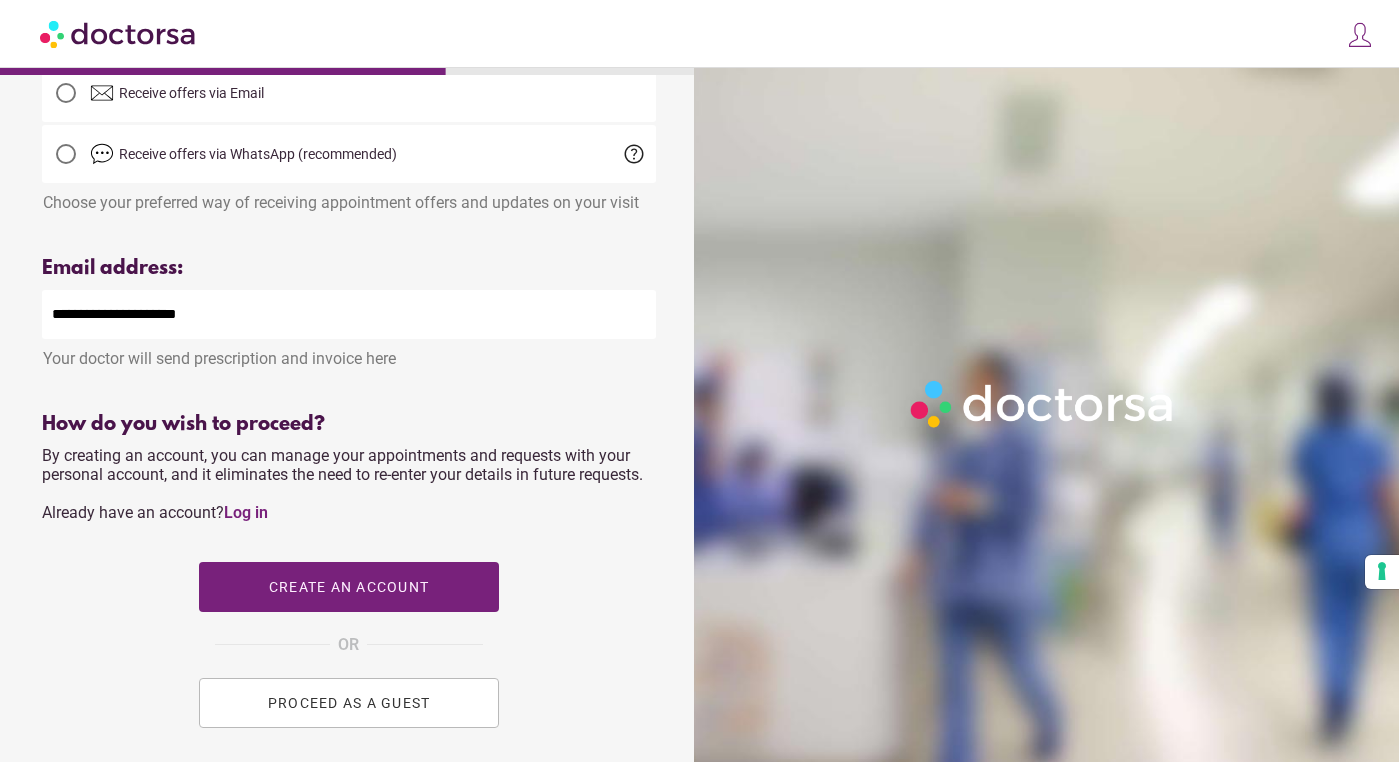 scroll, scrollTop: 547, scrollLeft: 0, axis: vertical 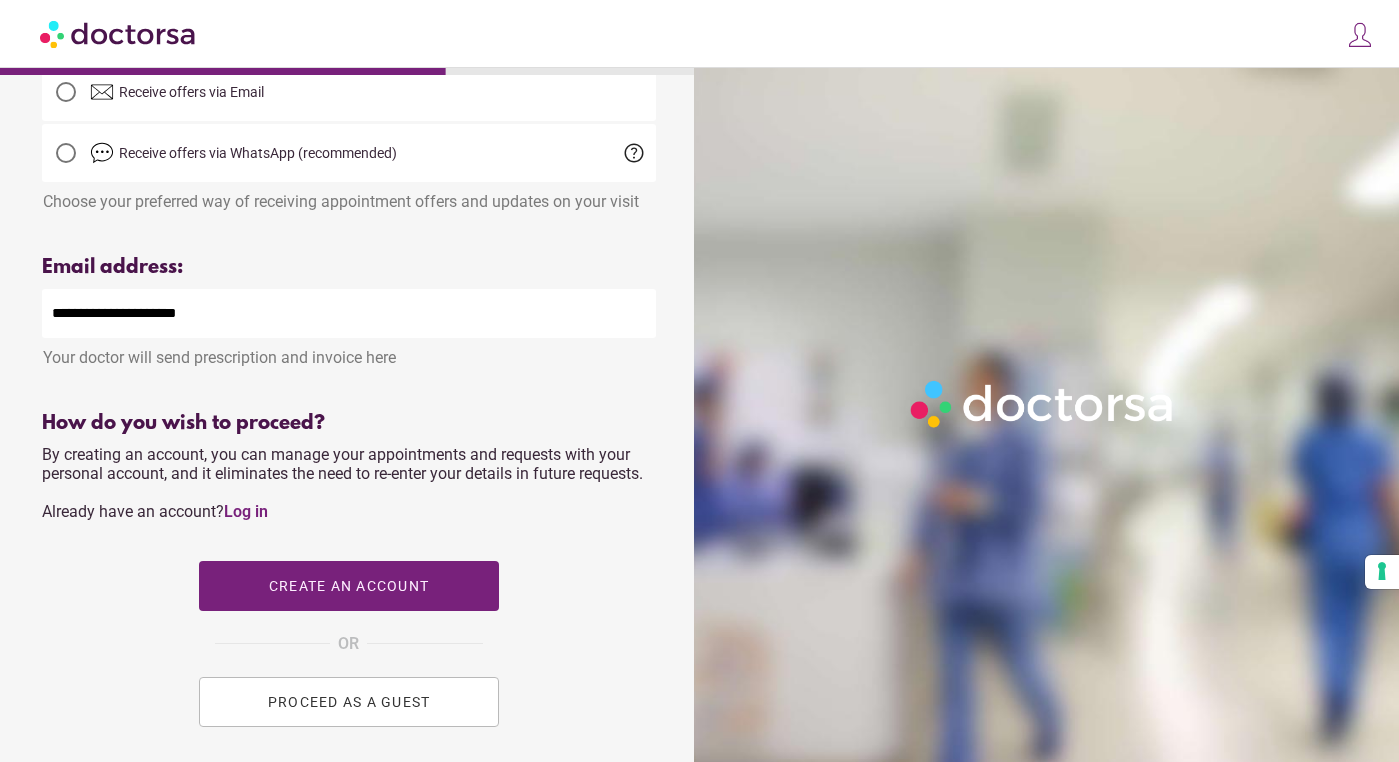 click on "PROCEED AS A GUEST" at bounding box center (349, 702) 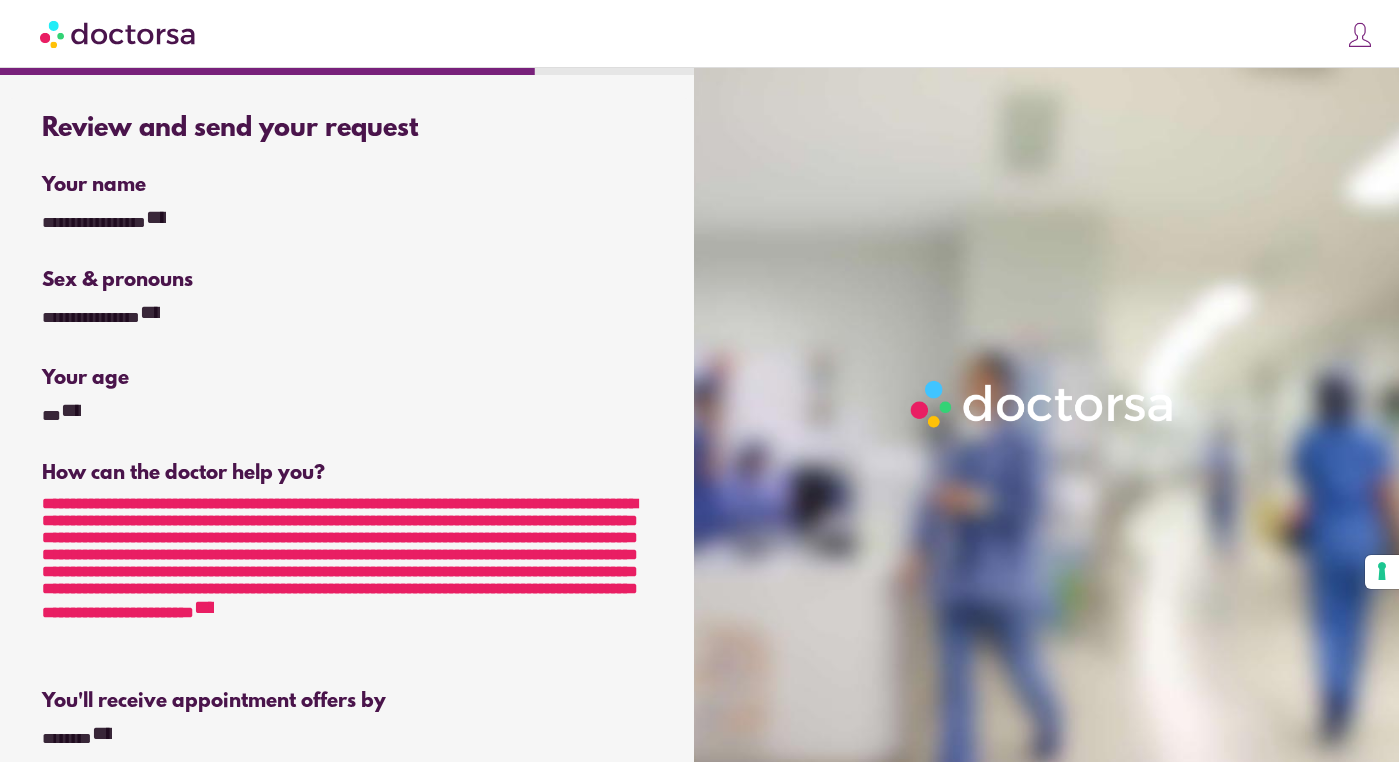 click on "**********" at bounding box center [349, 575] 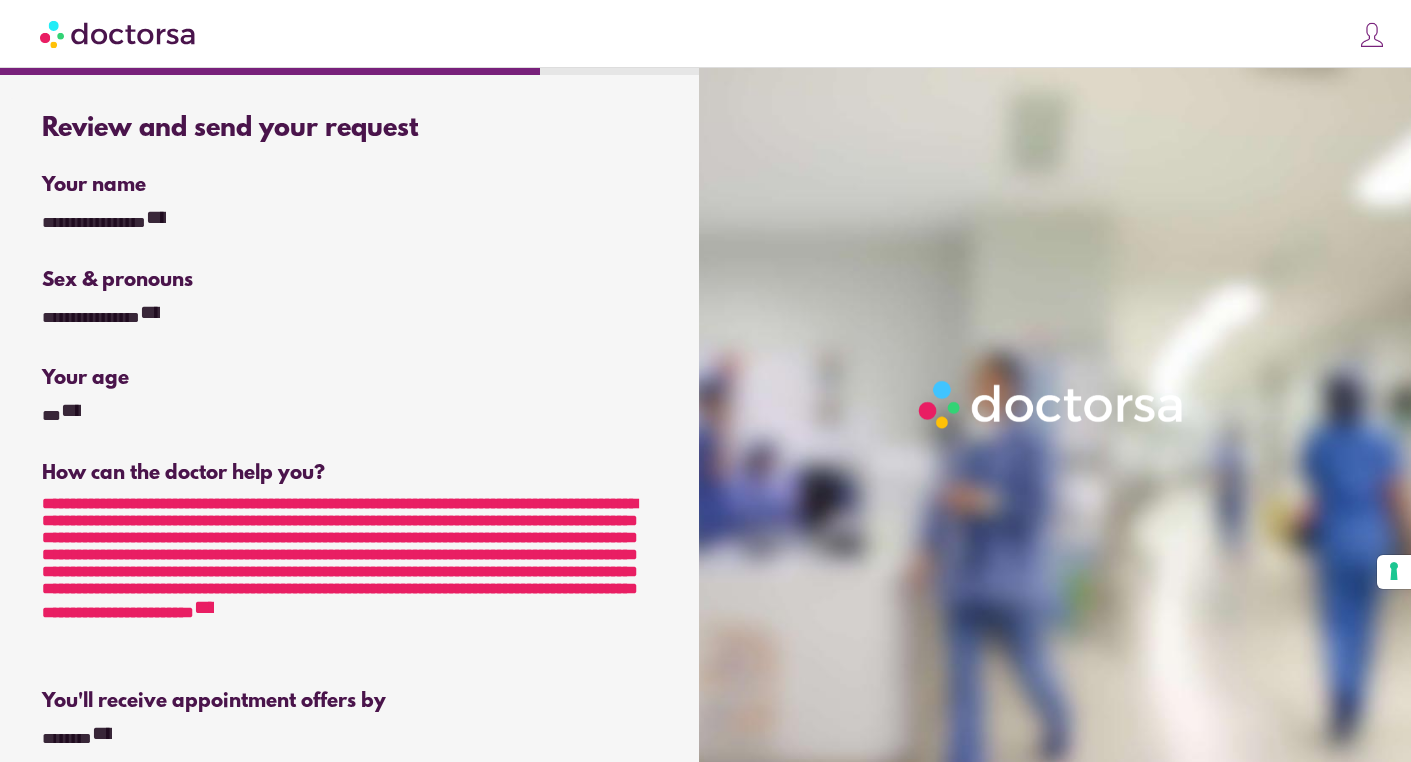 click on "What brings you in?
Get Urgent Care
Immediate primary care, 24/7
help
Set up an appointment
Same day or later needs
help help   Me **" at bounding box center [352, 687] 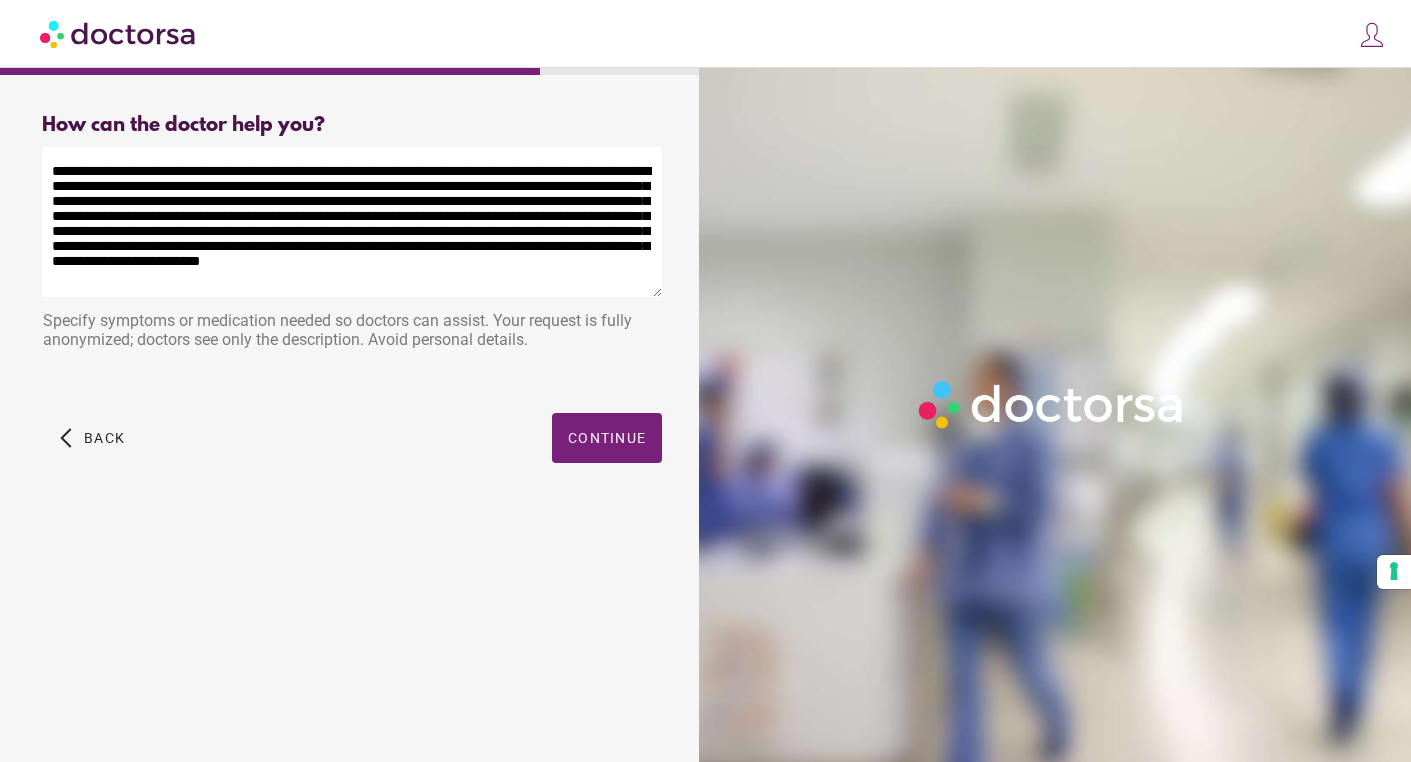 click on "What brings you in?
Get Urgent Care
Immediate primary care, 24/7
help
Set up an appointment
Same day or later needs
help help   Me **" at bounding box center (352, 407) 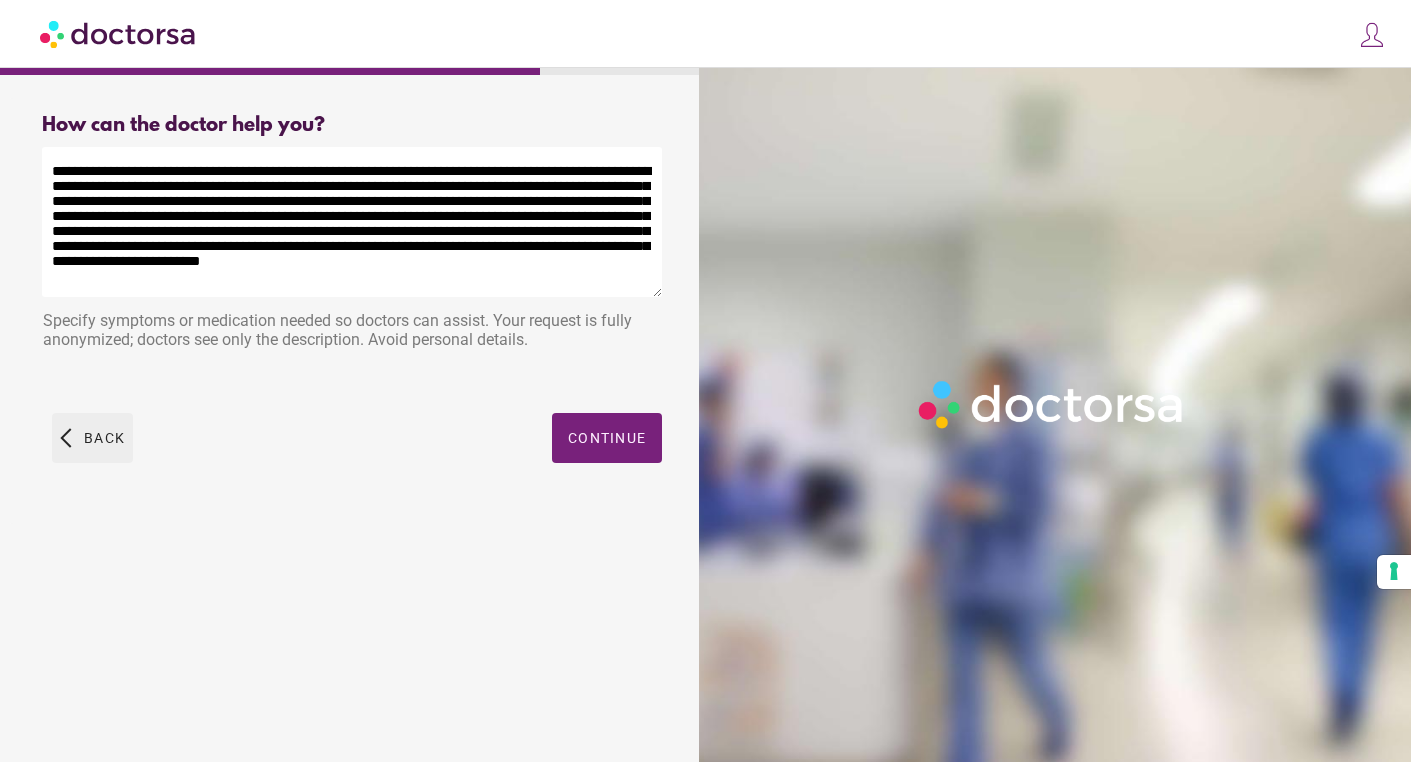 click on "Back" at bounding box center (104, 438) 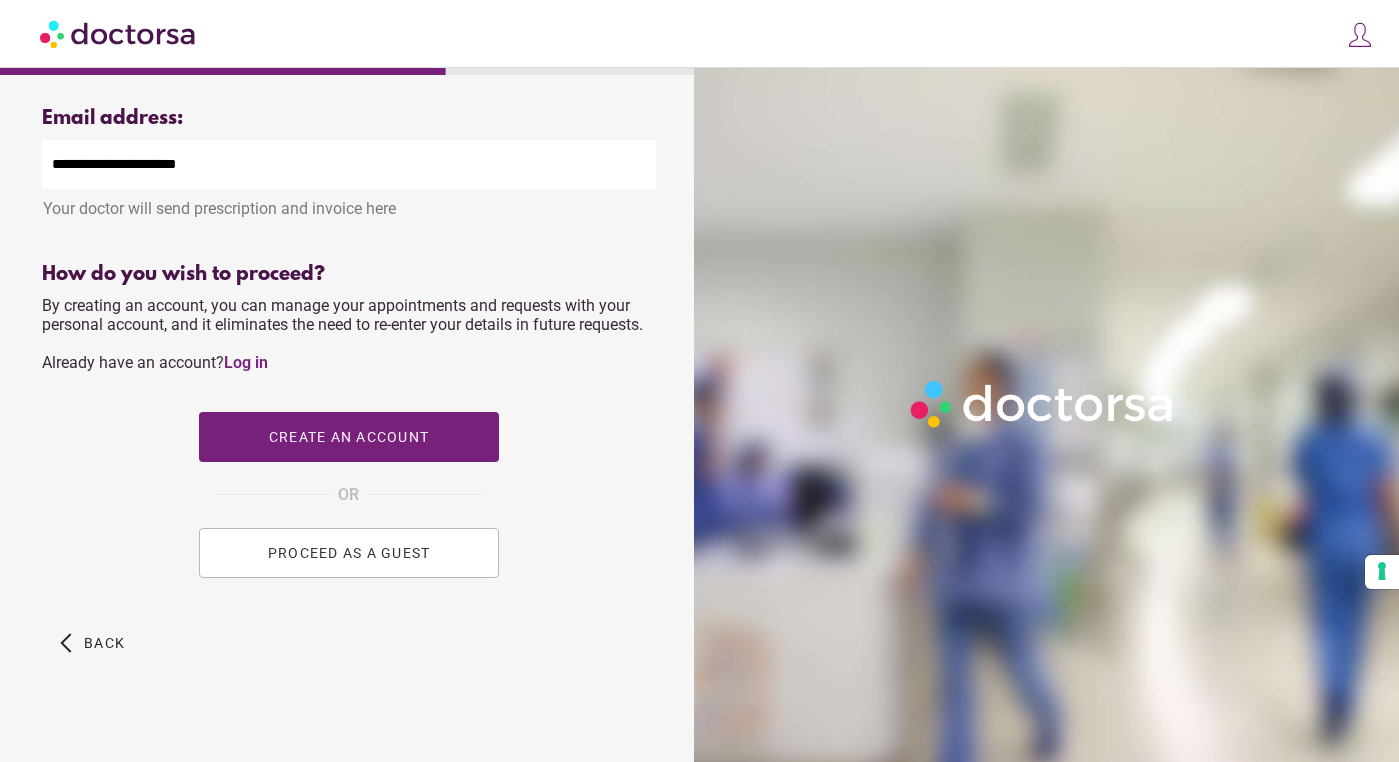 scroll, scrollTop: 699, scrollLeft: 0, axis: vertical 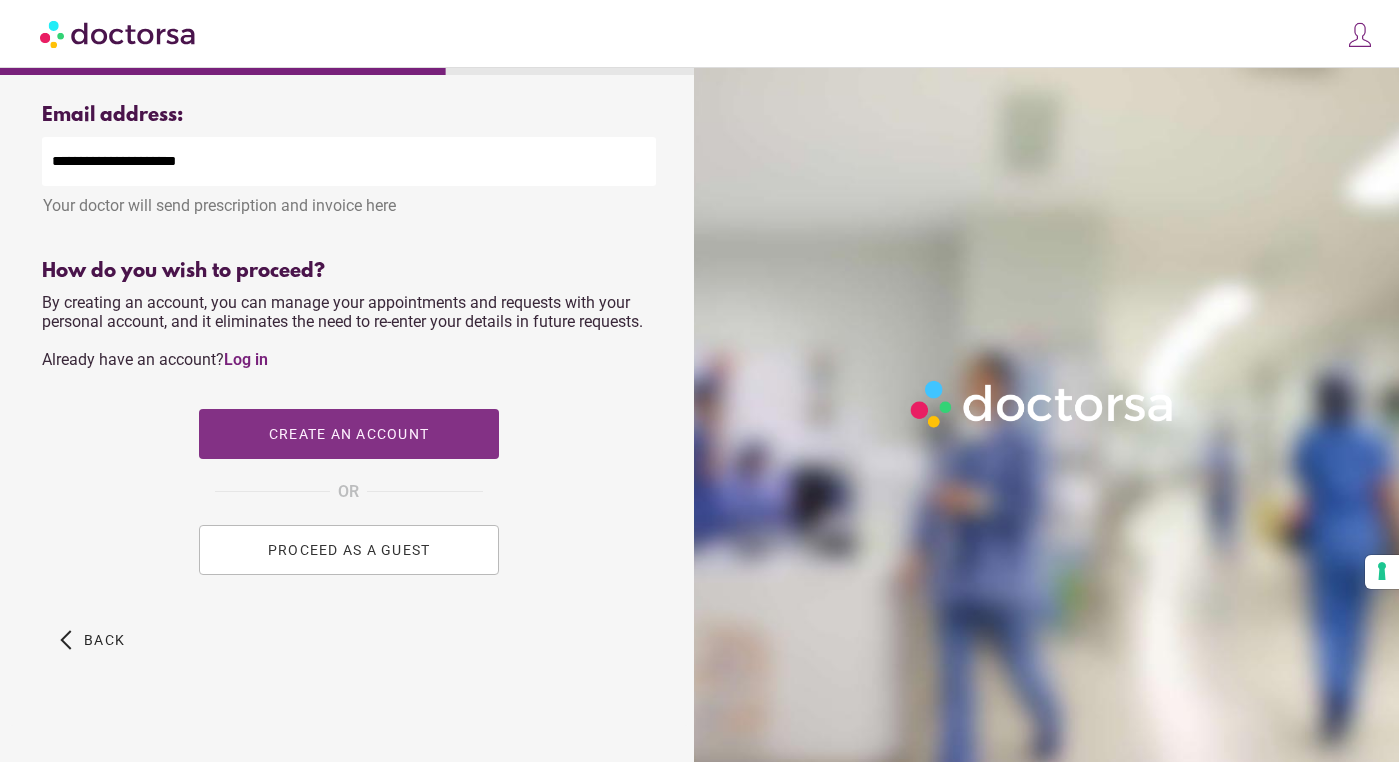 click on "Create an account" at bounding box center (349, 434) 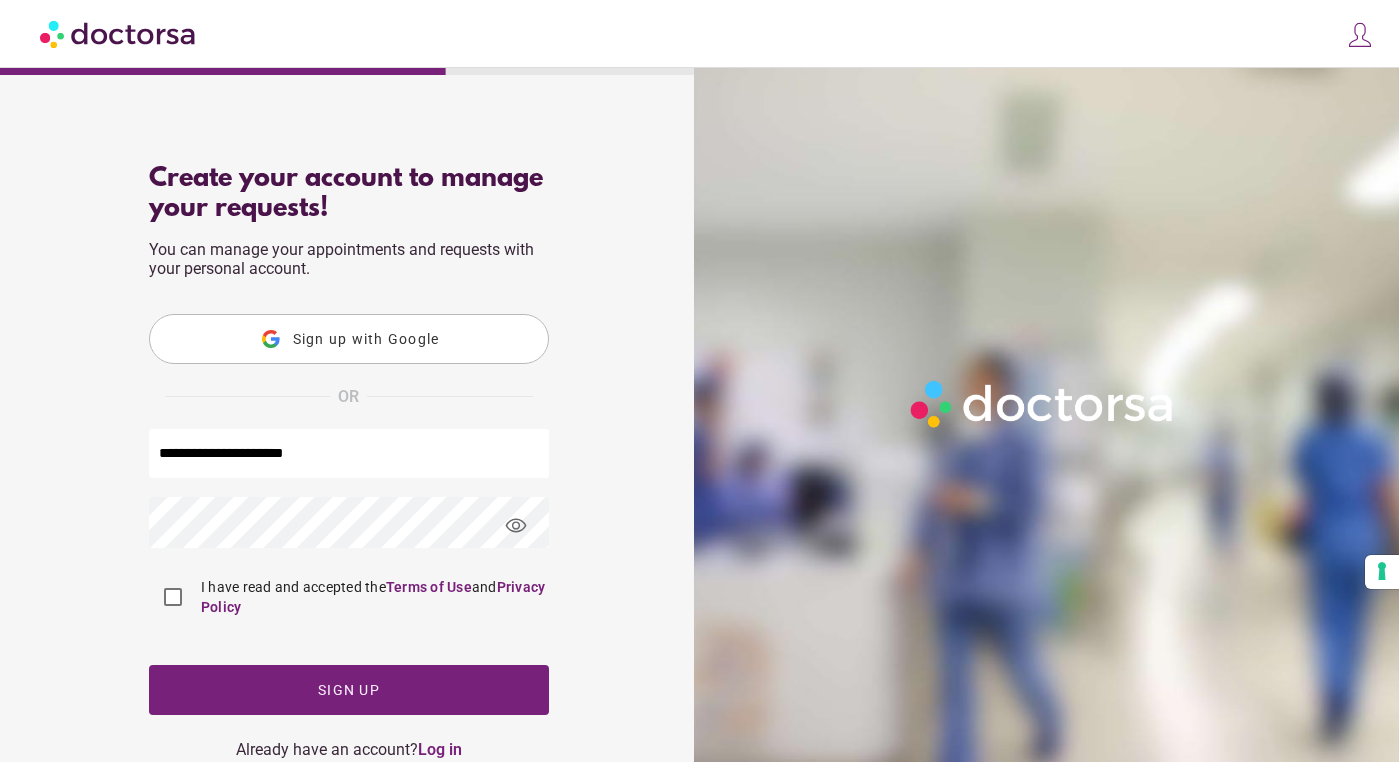 click on "**********" at bounding box center [349, 453] 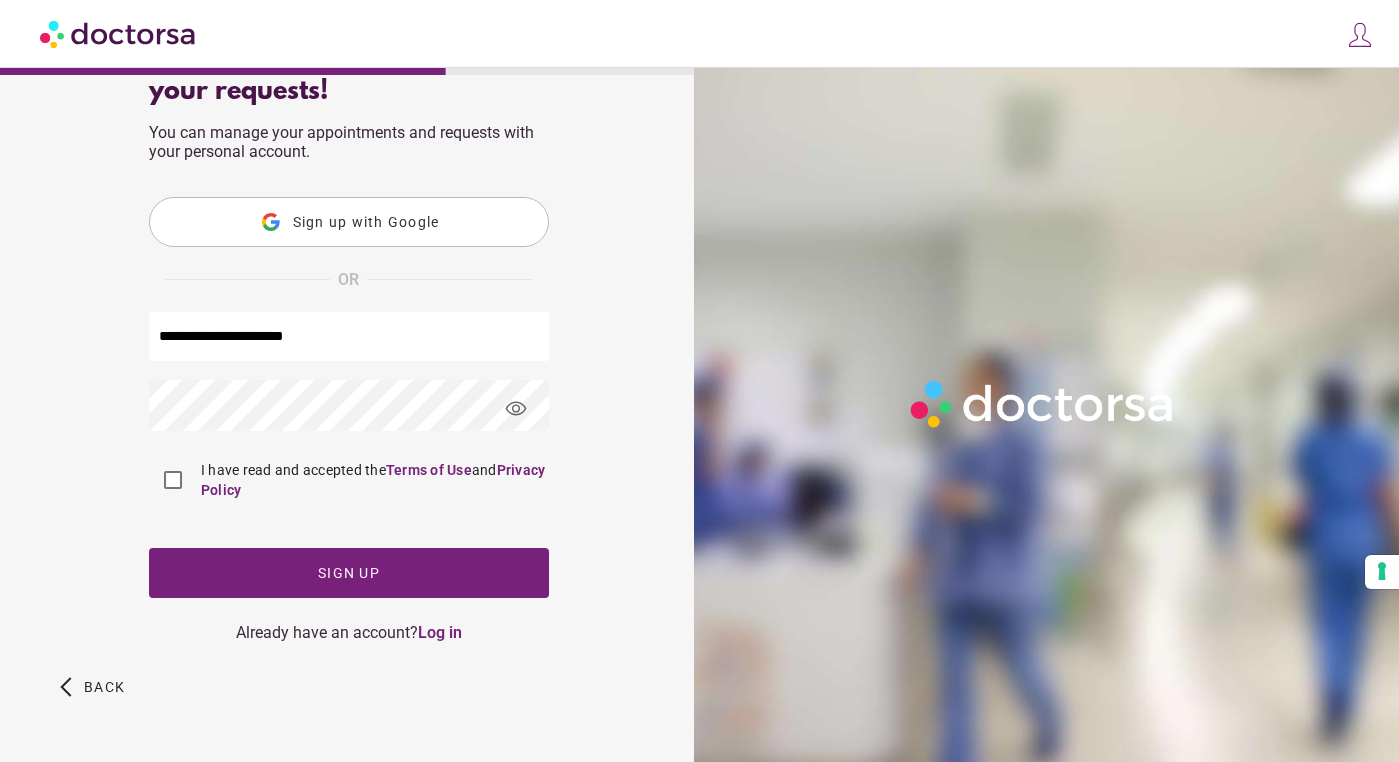 scroll, scrollTop: 129, scrollLeft: 0, axis: vertical 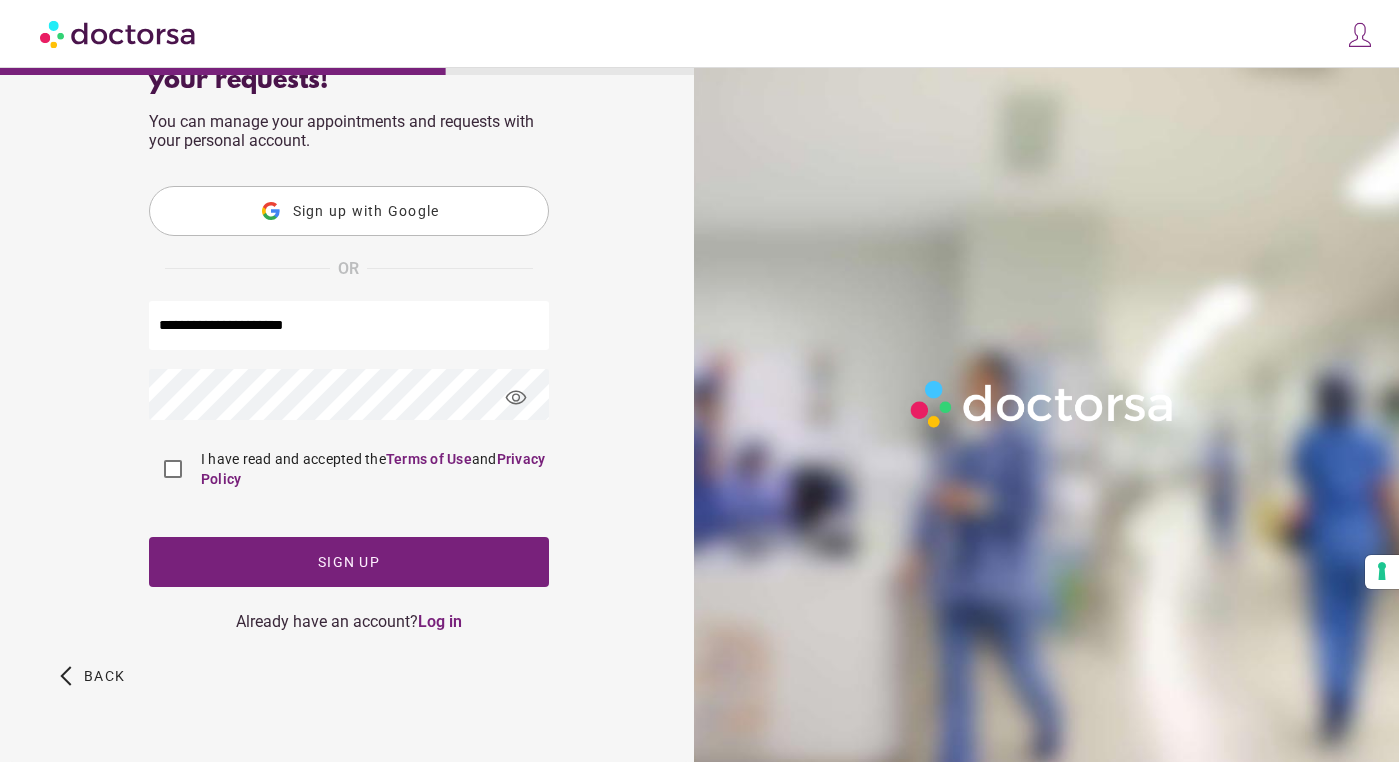click on "Sign up with Google" at bounding box center [365, 211] 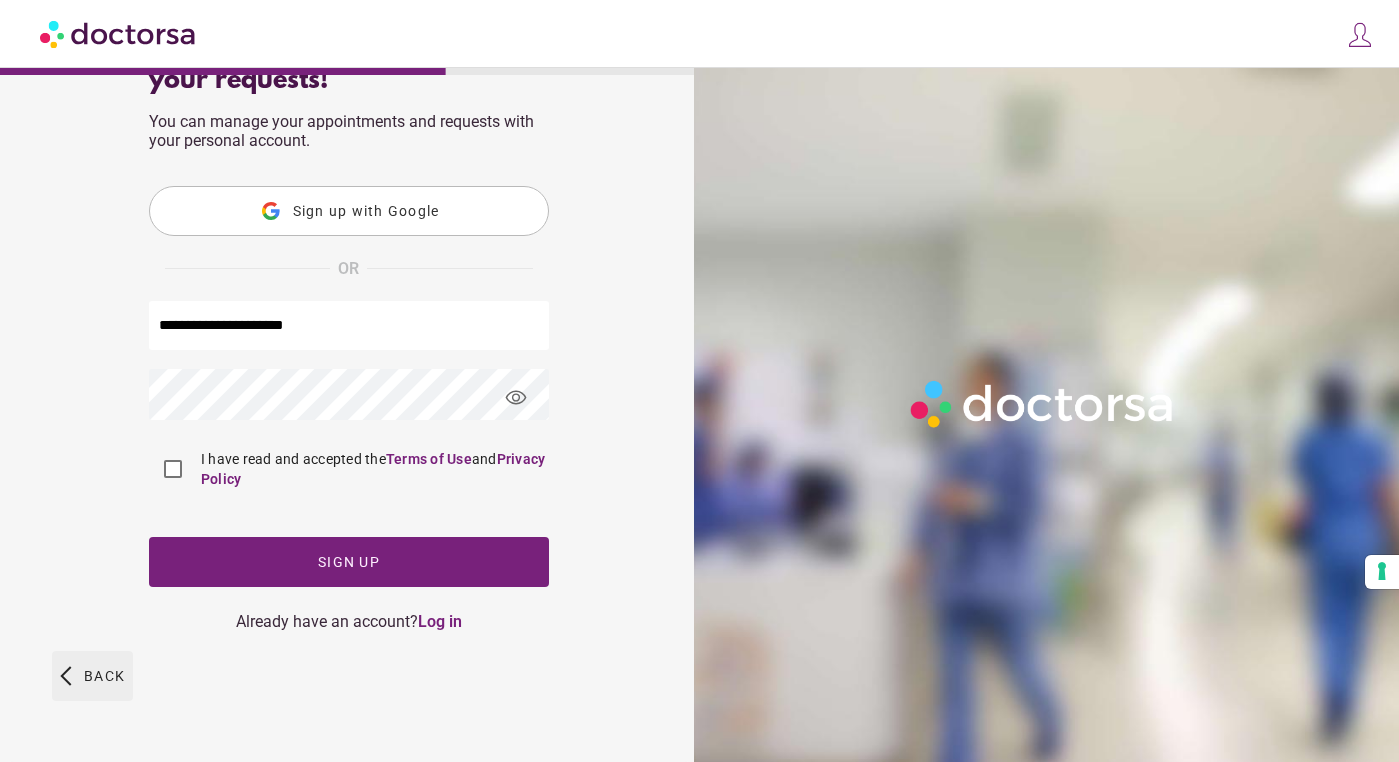click on "Back" at bounding box center (104, 676) 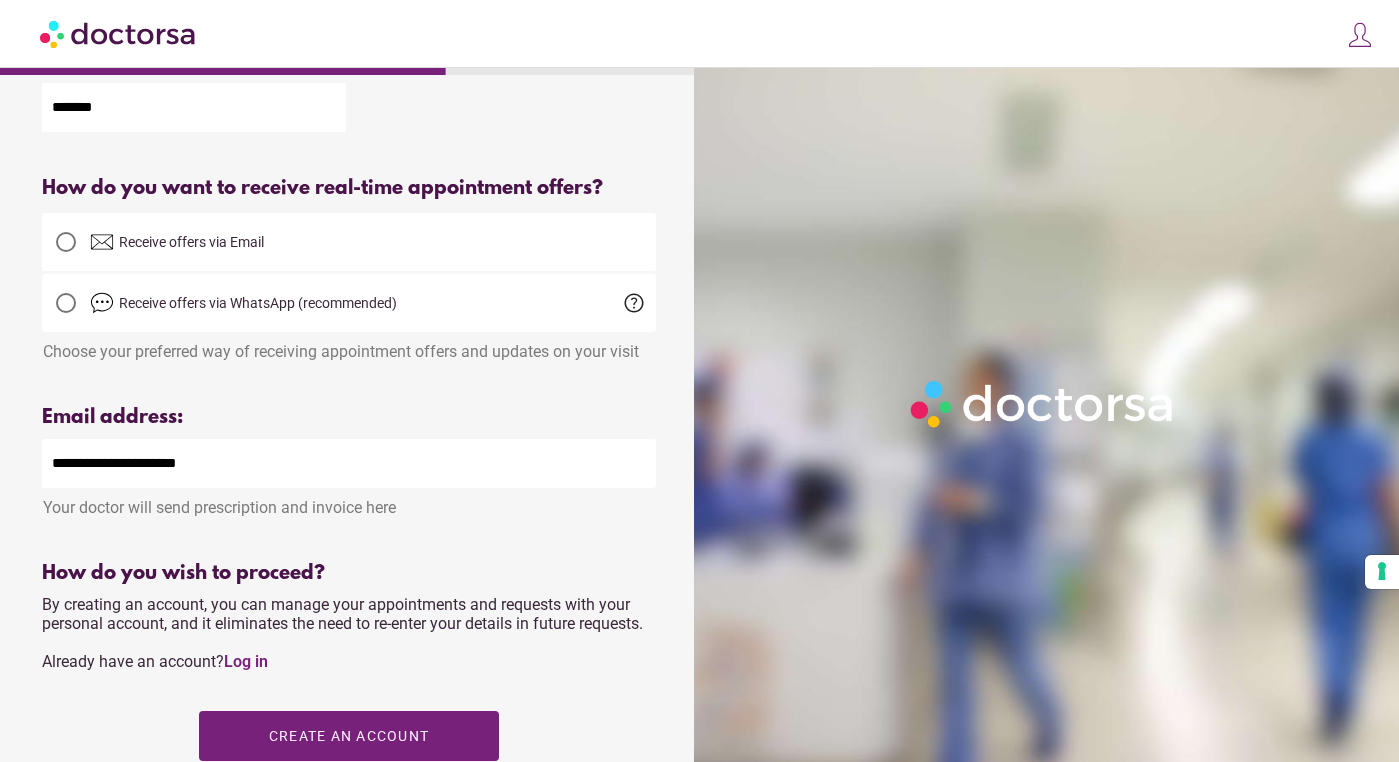 scroll, scrollTop: 410, scrollLeft: 0, axis: vertical 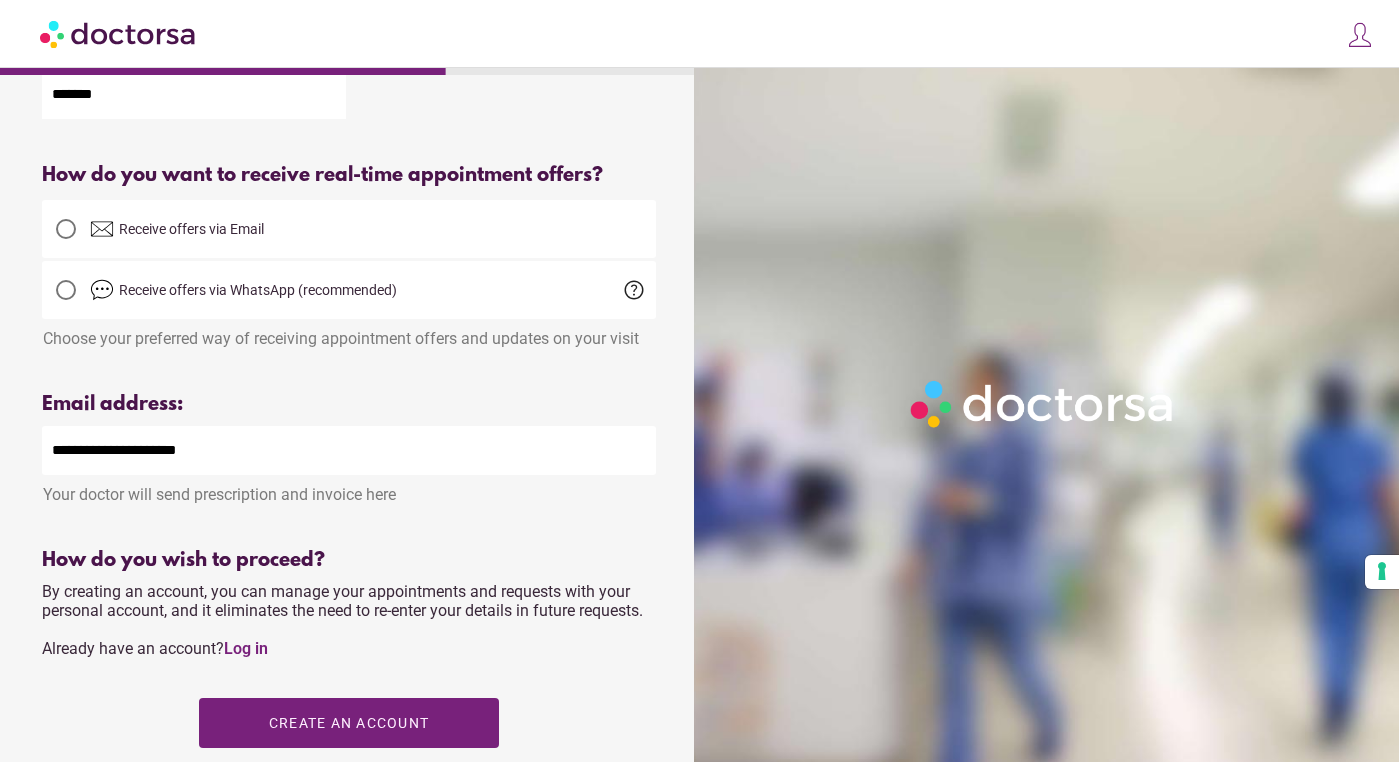 click on "Receive offers via Email" at bounding box center [191, 229] 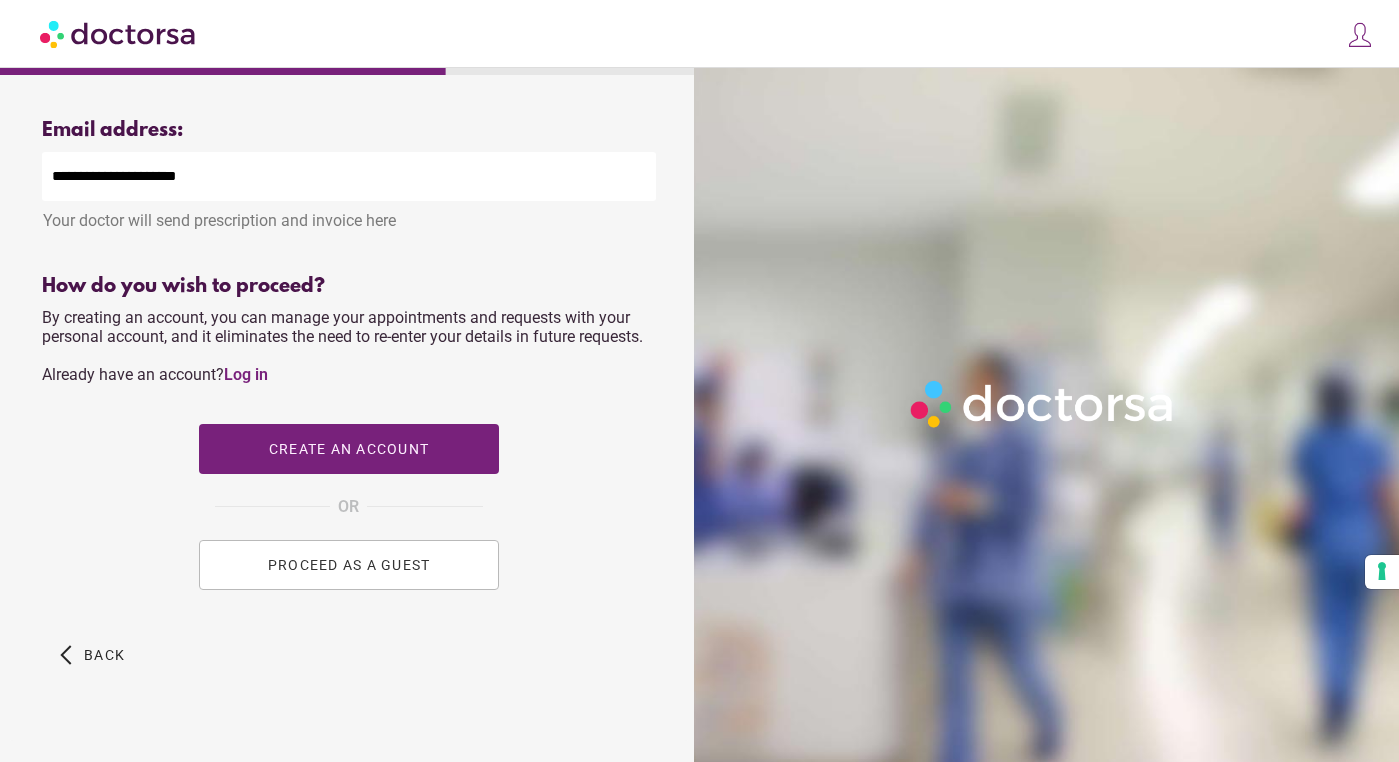 scroll, scrollTop: 718, scrollLeft: 0, axis: vertical 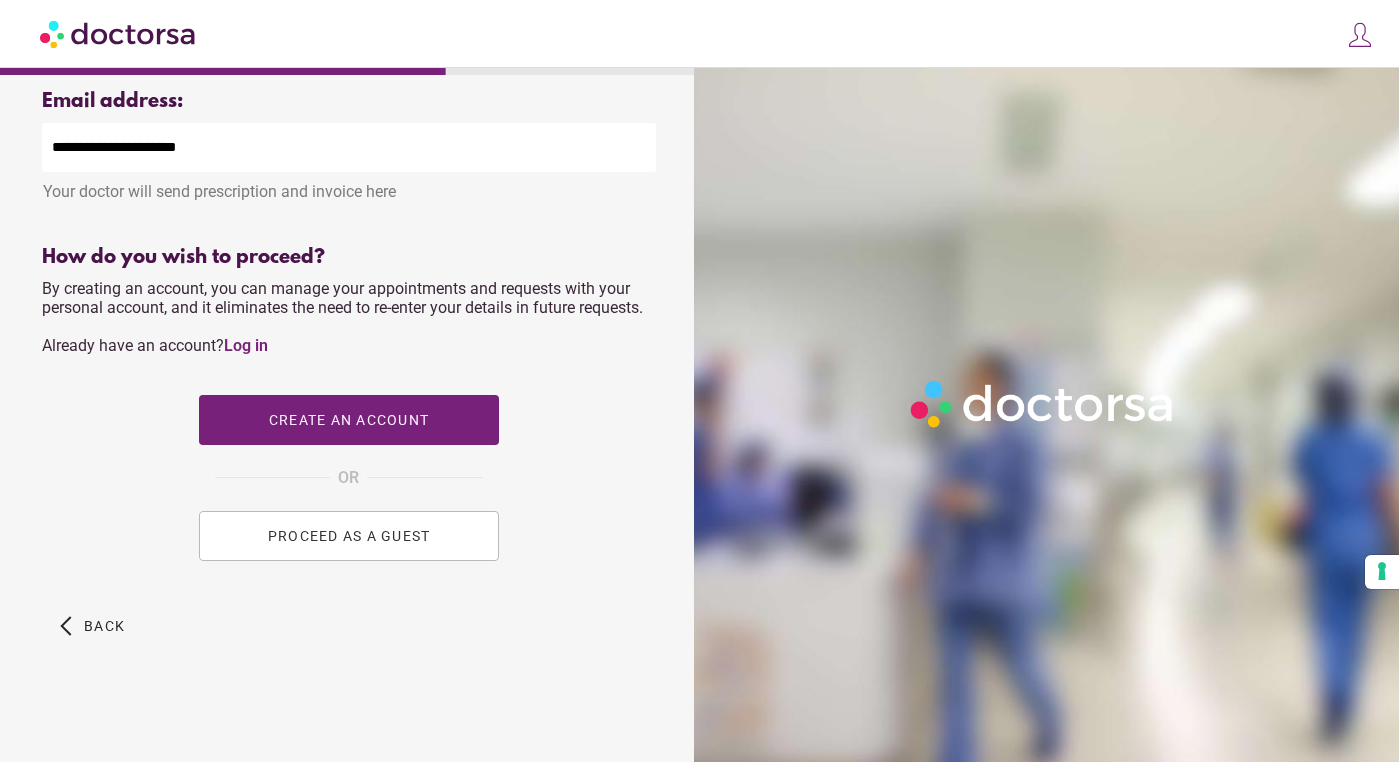 click on "PROCEED AS A GUEST" at bounding box center [349, 536] 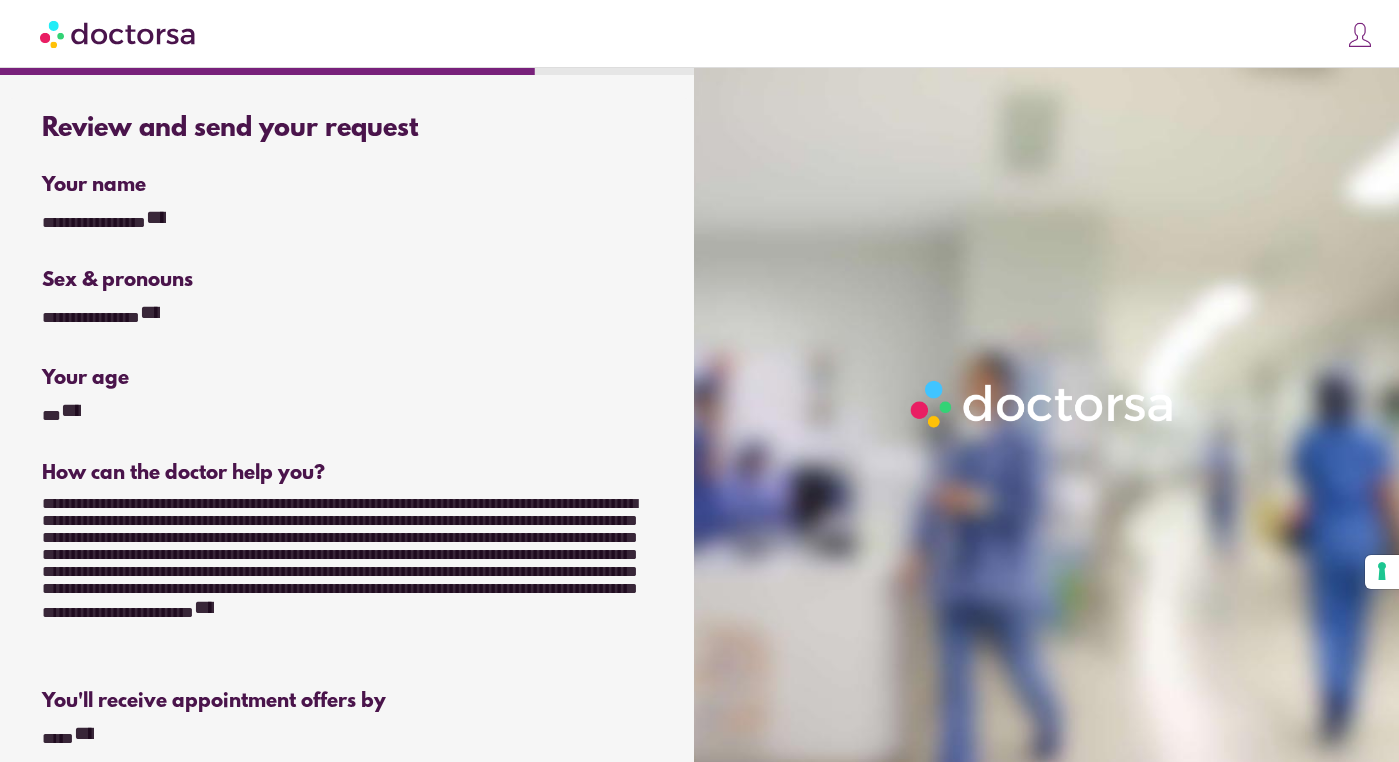 scroll, scrollTop: 527, scrollLeft: 0, axis: vertical 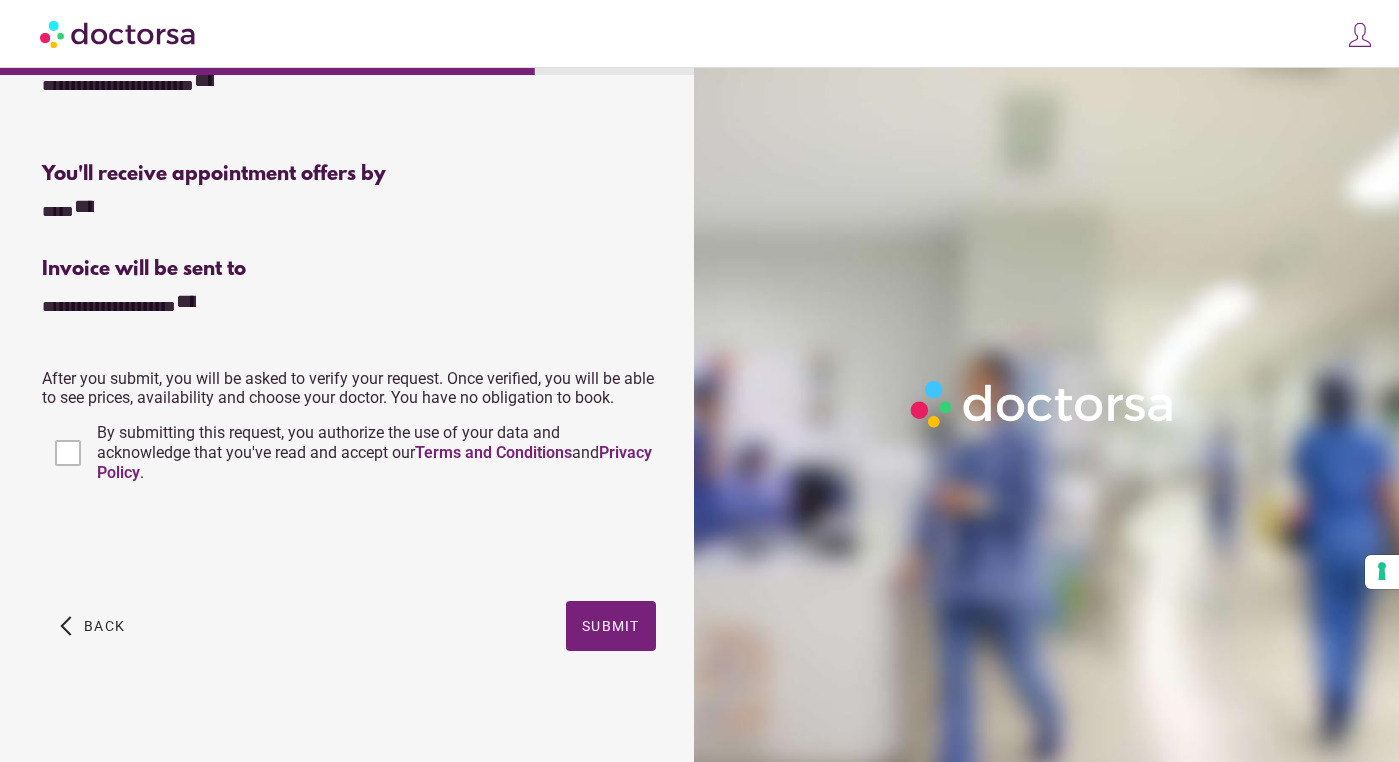 click on "By submitting this request, you authorize the use of your data and acknowledge that
you've read and accept our  Terms and Conditions  and  Privacy Policy ." at bounding box center (374, 452) 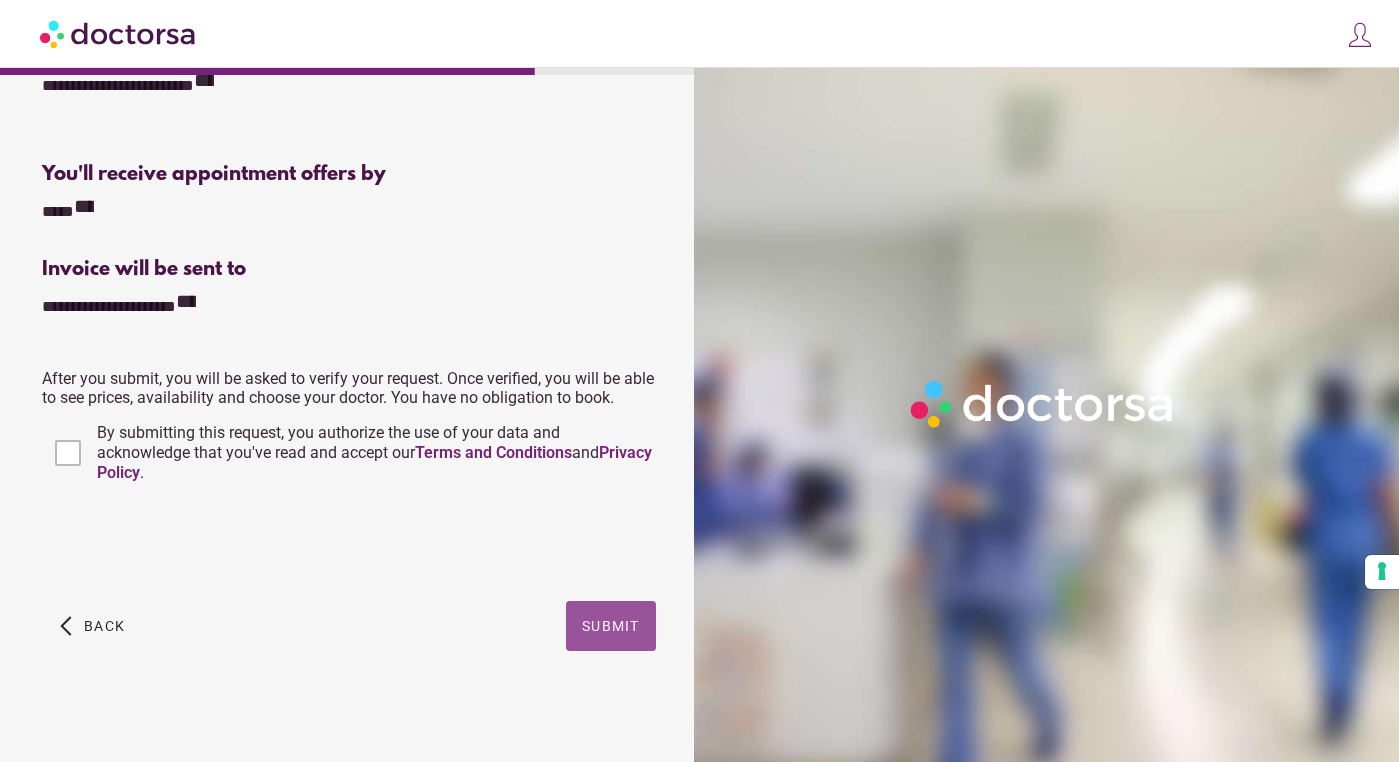 click on "Submit" at bounding box center (611, 626) 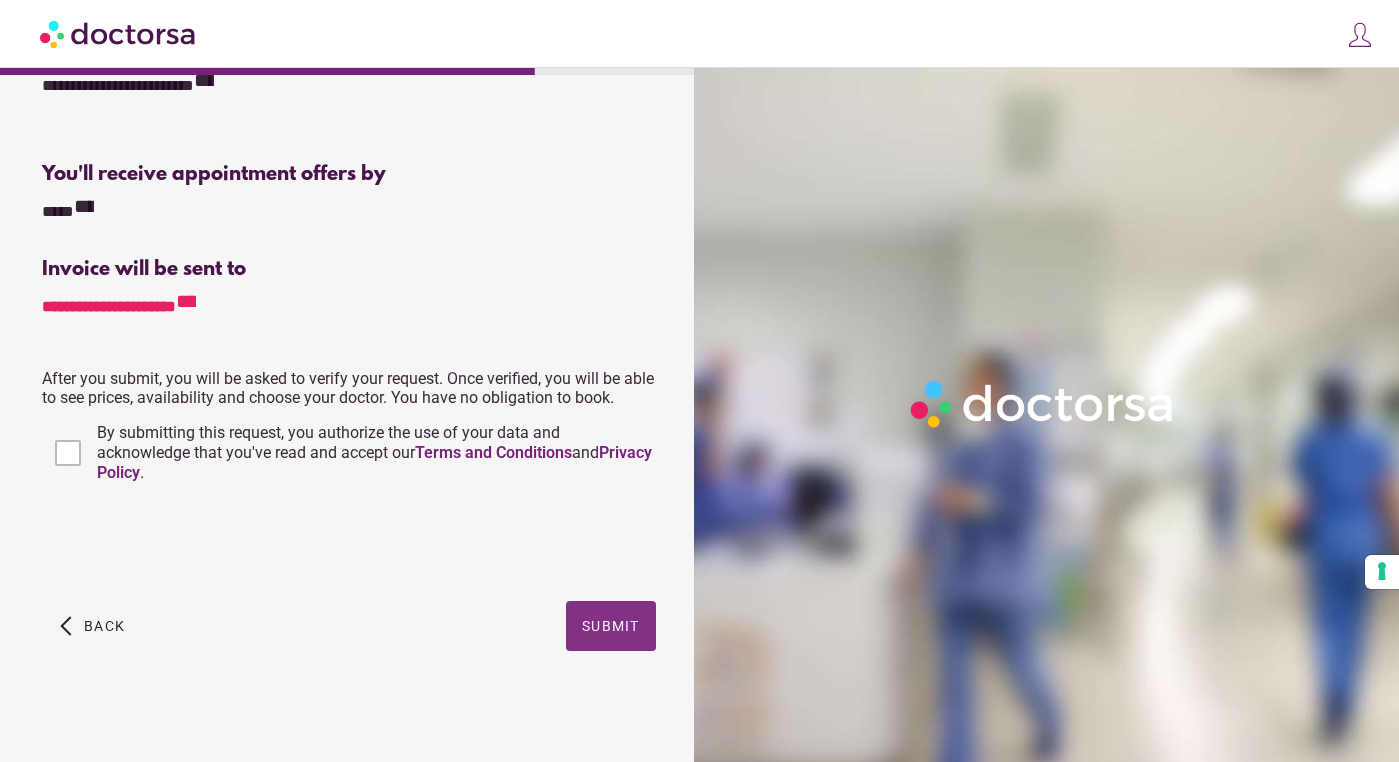 click on "**********" at bounding box center [84, 206] 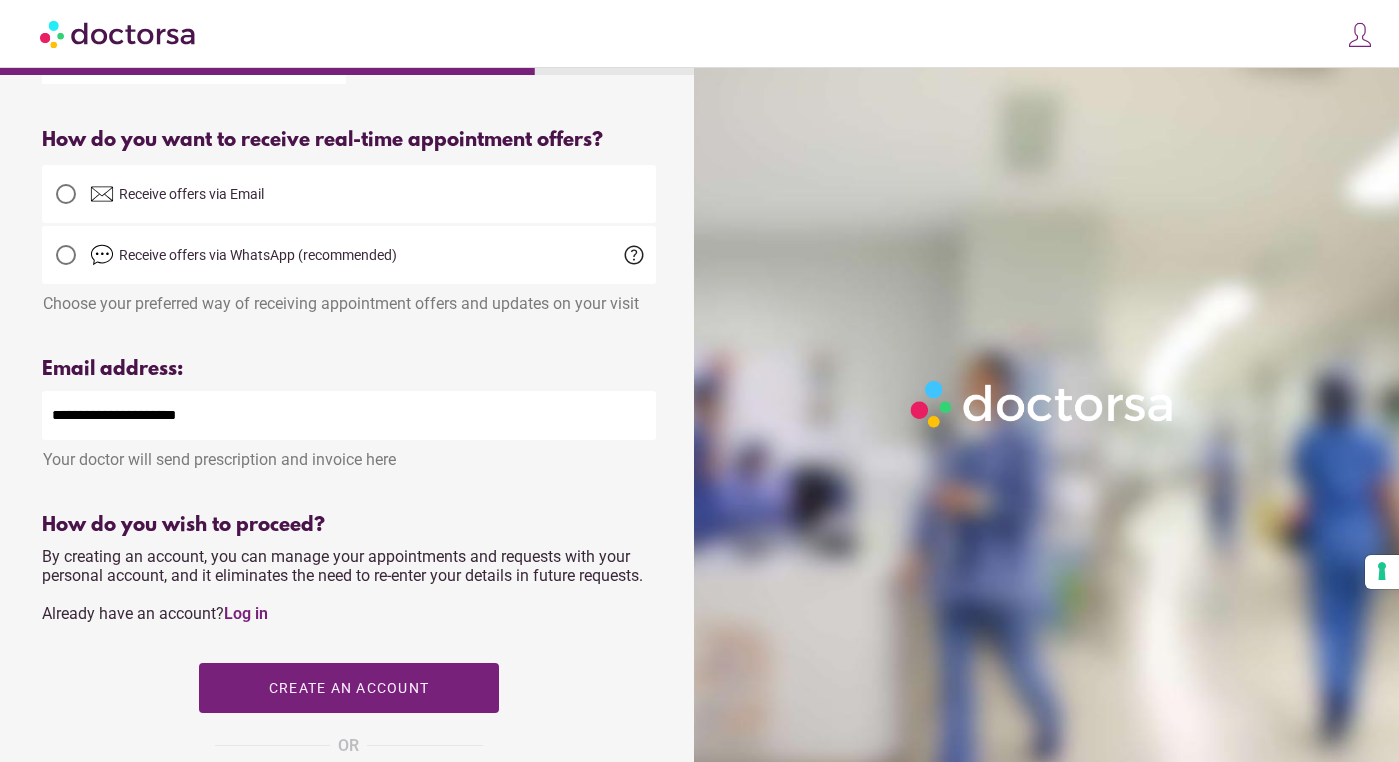 scroll, scrollTop: 478, scrollLeft: 0, axis: vertical 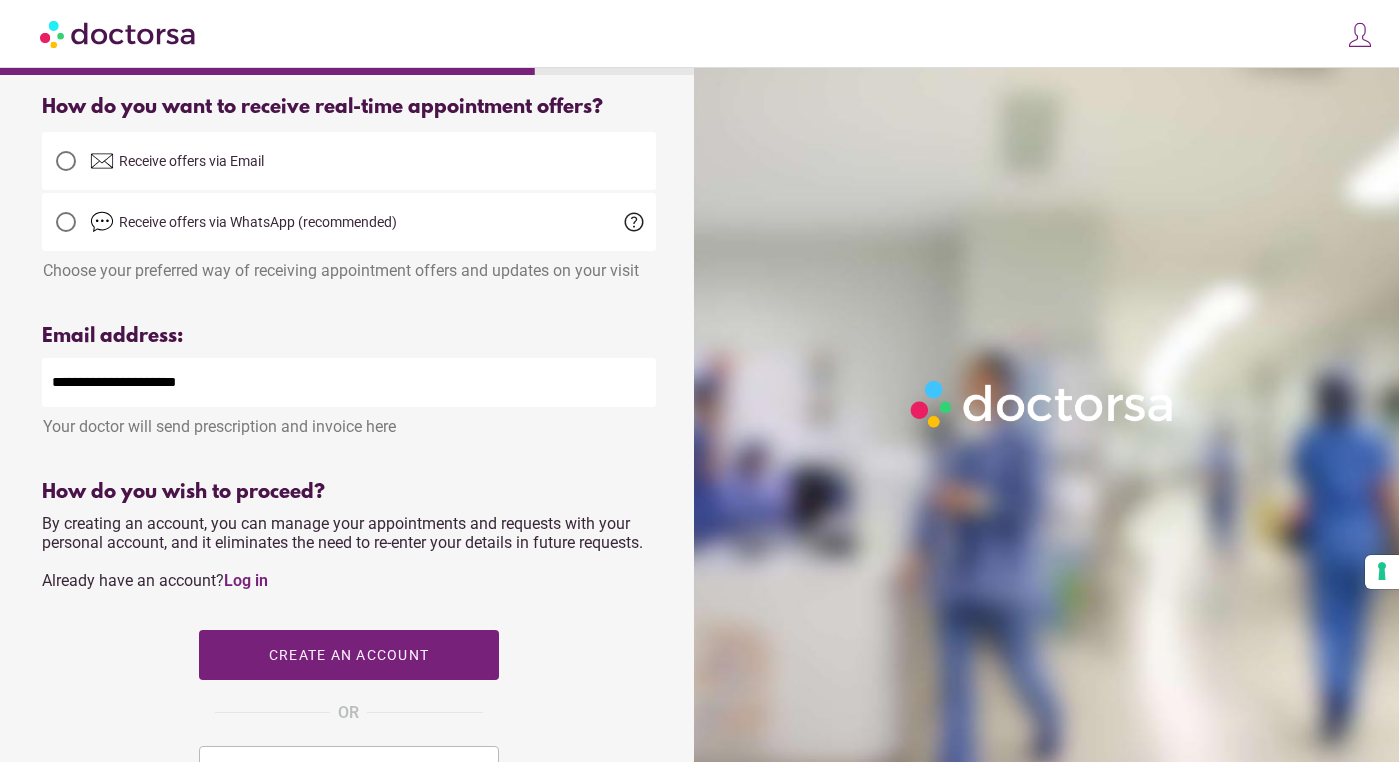 click on "Receive offers via WhatsApp (recommended)" at bounding box center [258, 222] 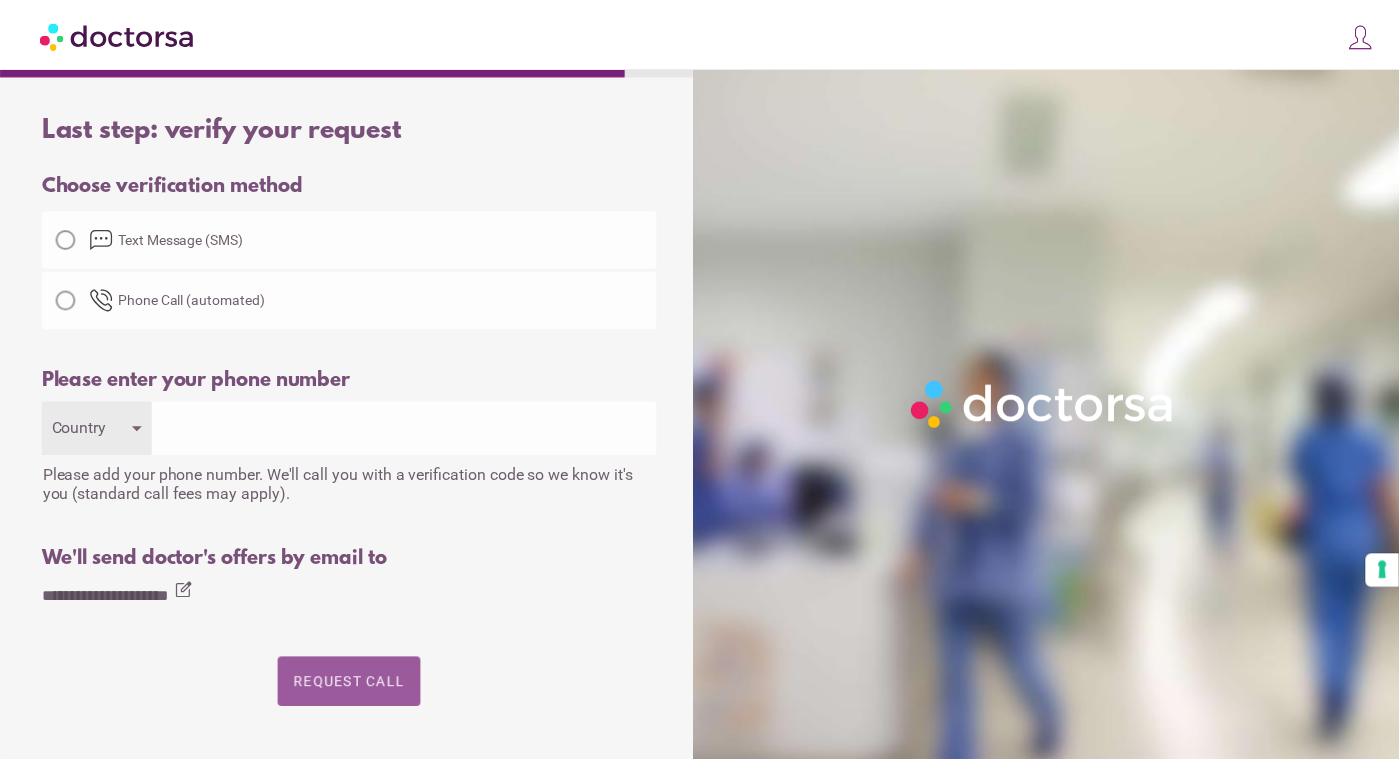 scroll, scrollTop: 0, scrollLeft: 0, axis: both 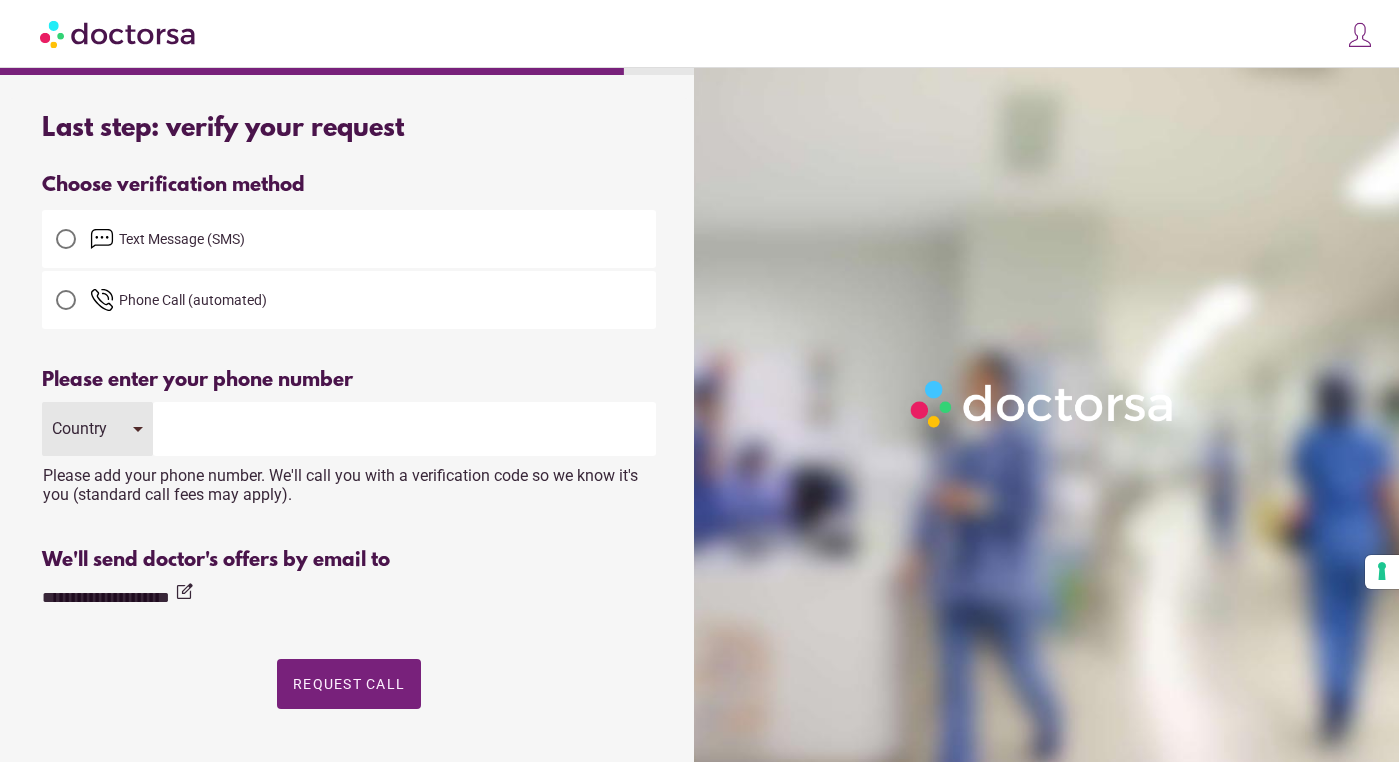 click at bounding box center (404, 429) 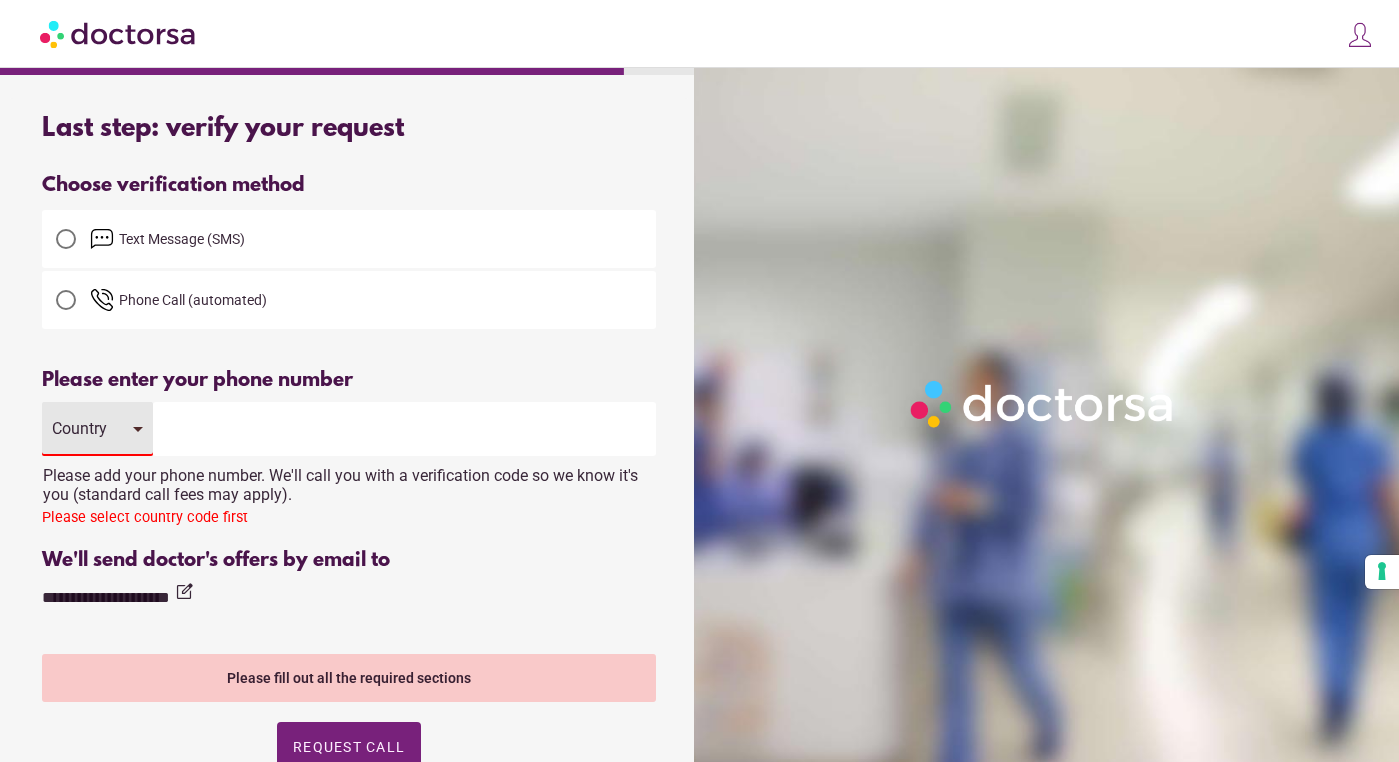 click on "Country" at bounding box center [97, 429] 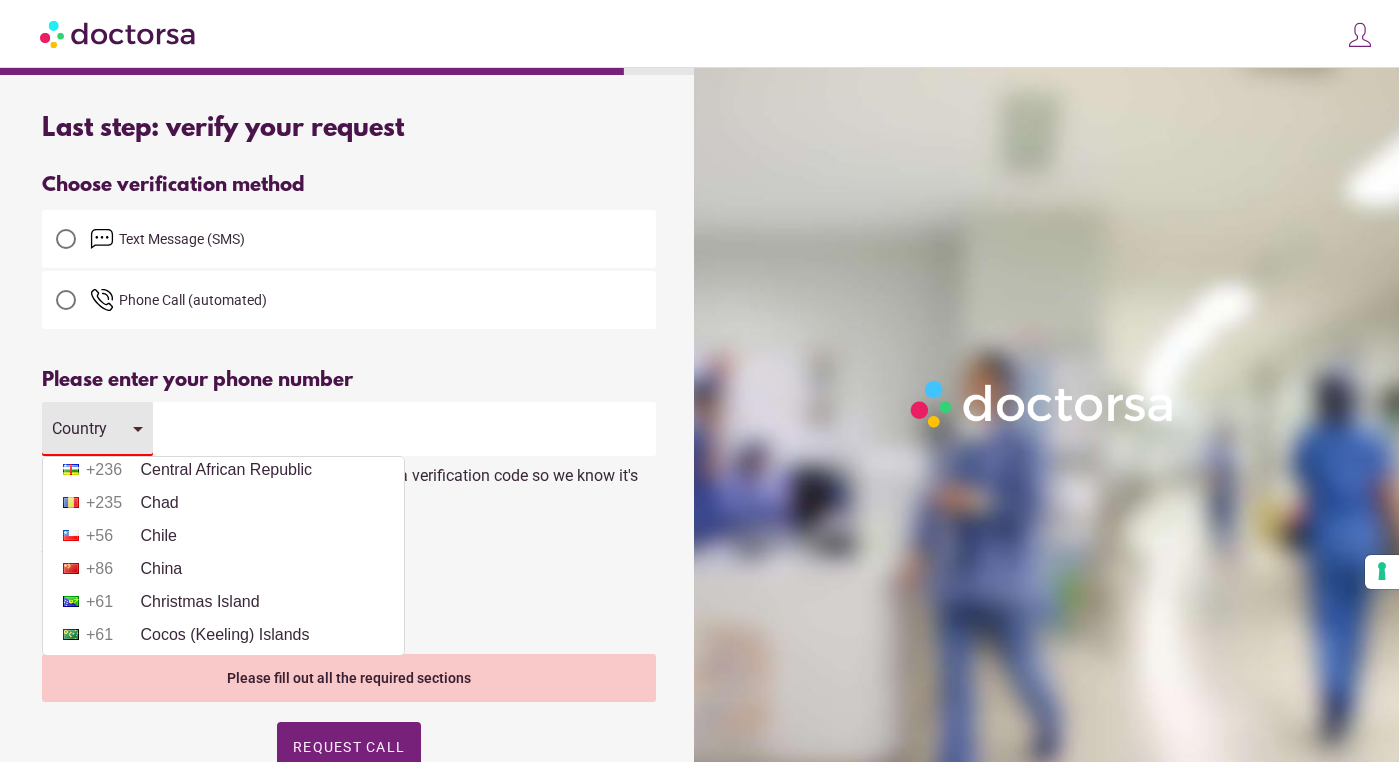 scroll, scrollTop: 1467, scrollLeft: 0, axis: vertical 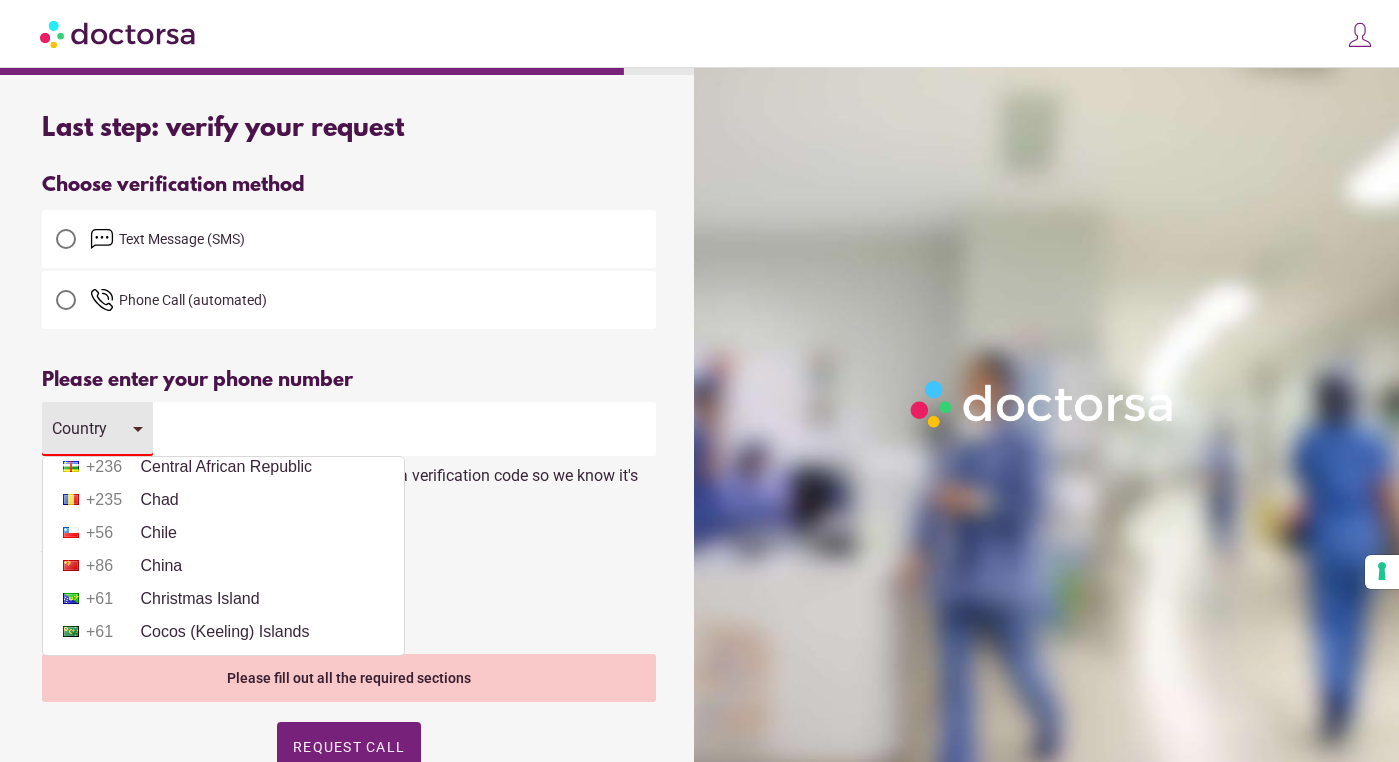 click at bounding box center (404, 429) 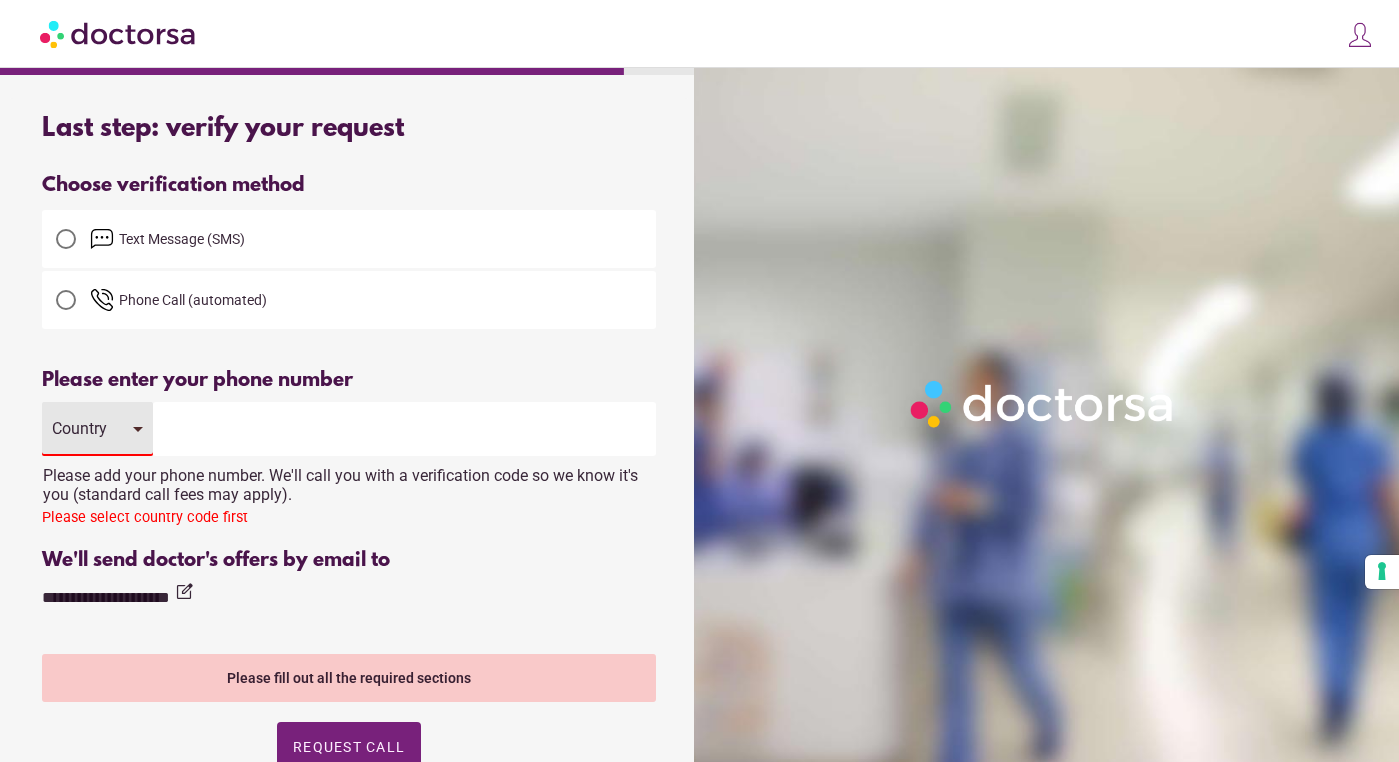 click on "Country" at bounding box center (97, 429) 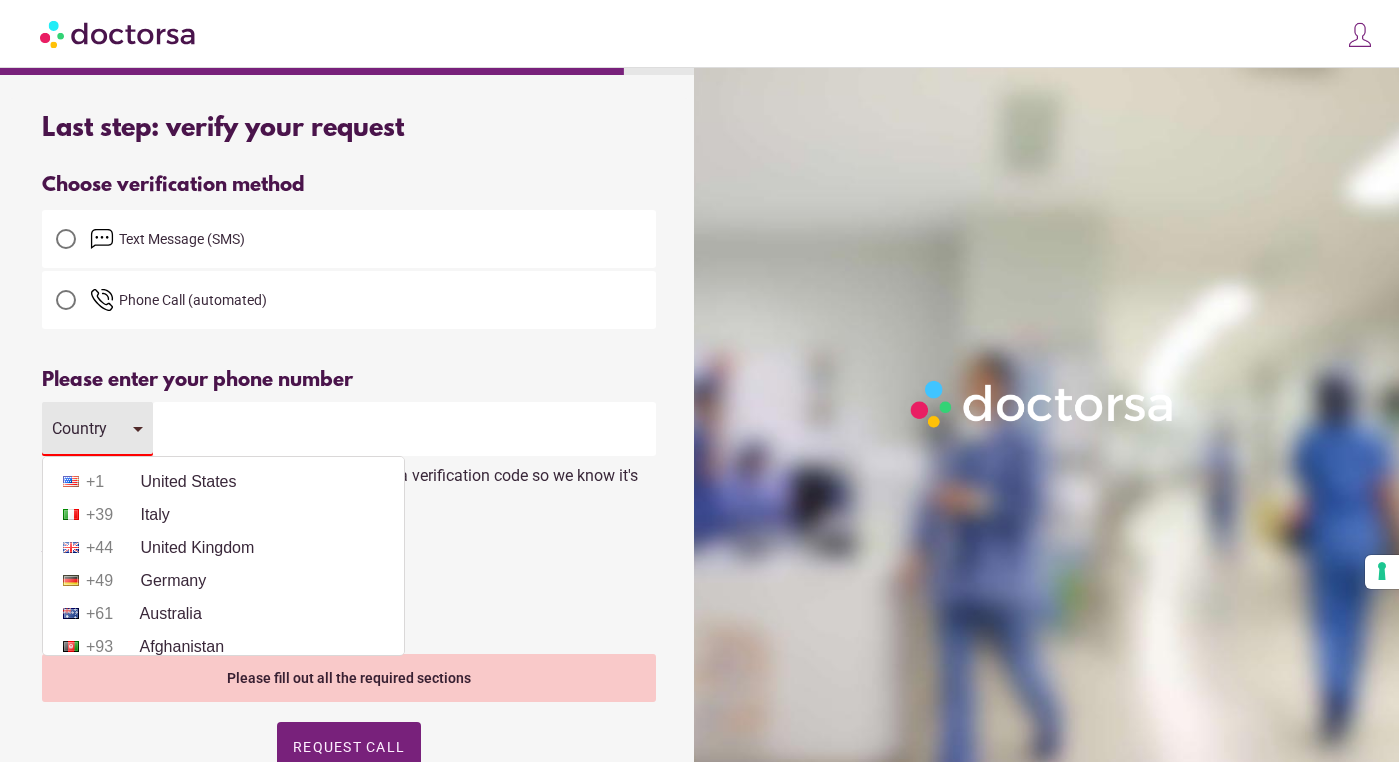 click at bounding box center (404, 429) 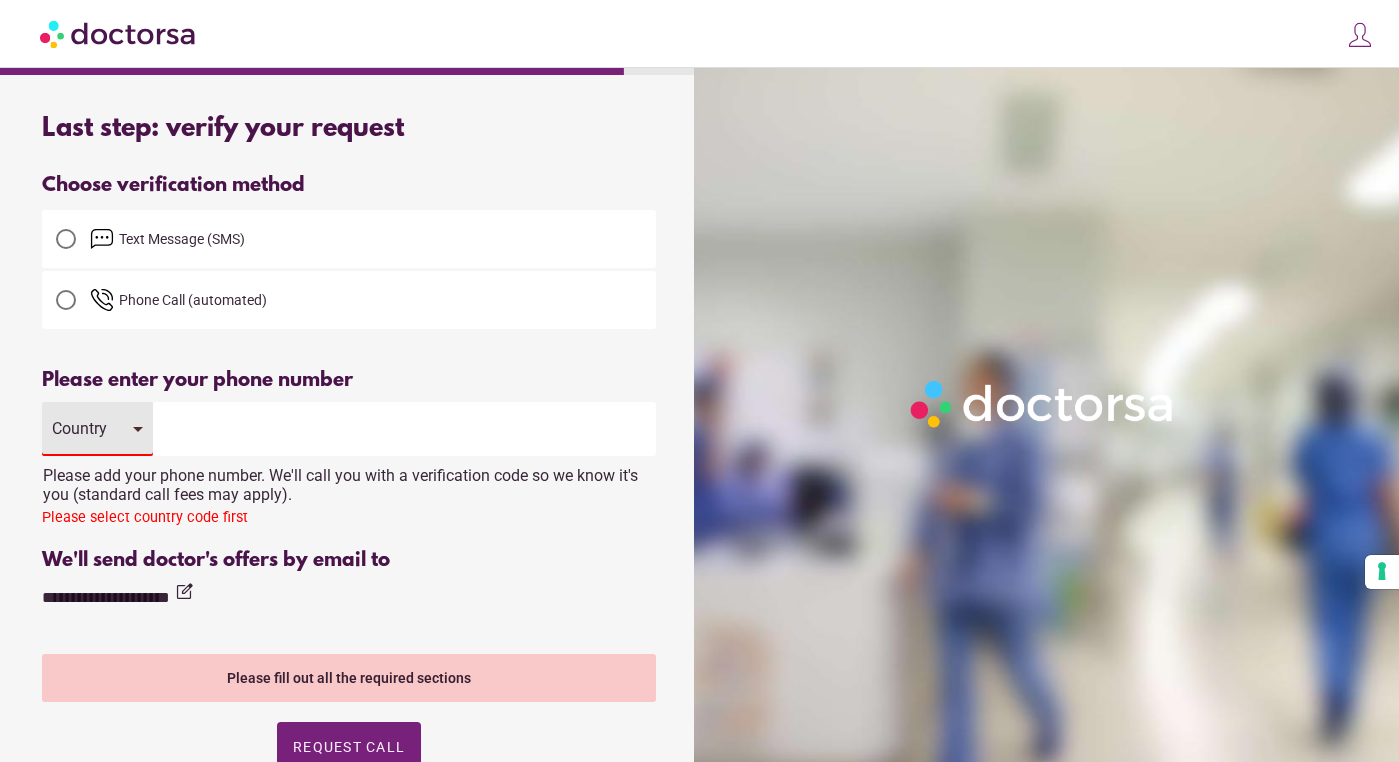 click on "Country" at bounding box center [97, 429] 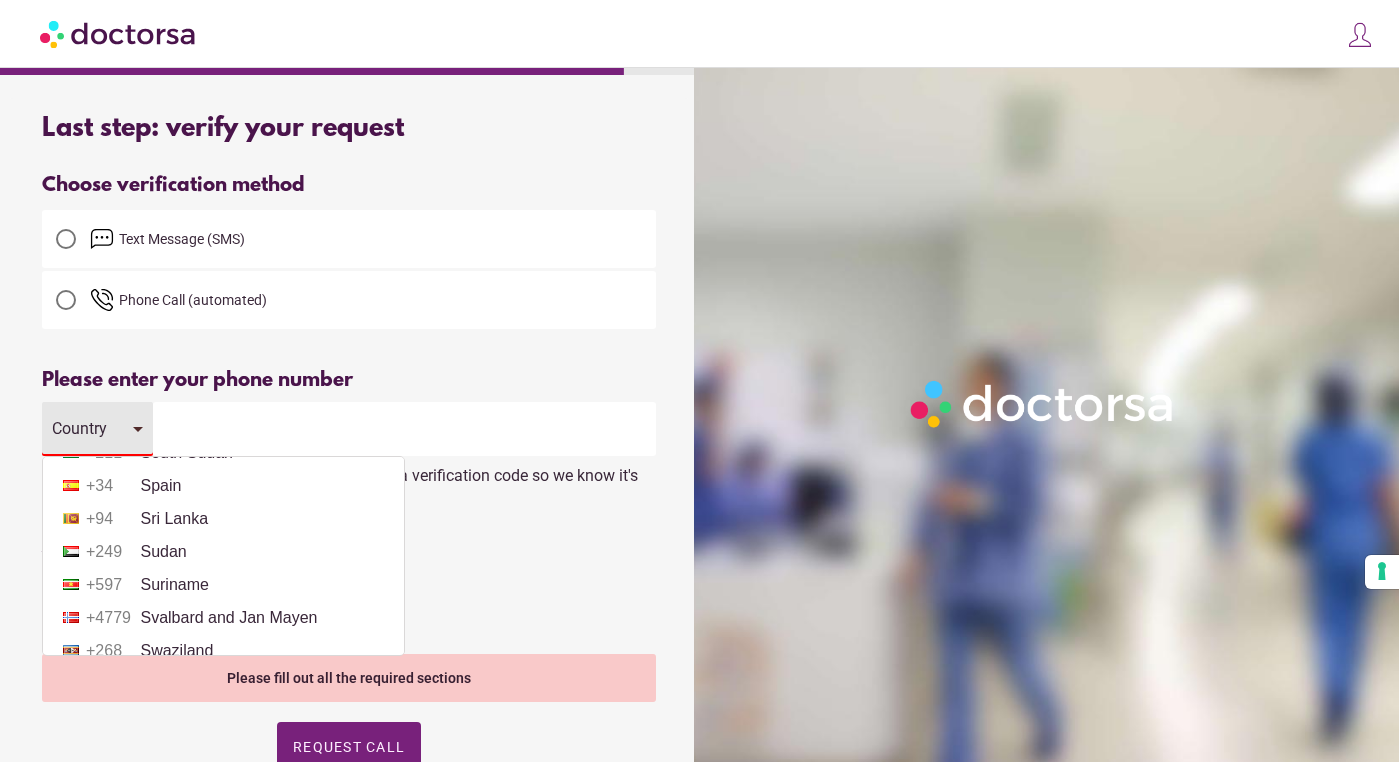 scroll, scrollTop: 6862, scrollLeft: 0, axis: vertical 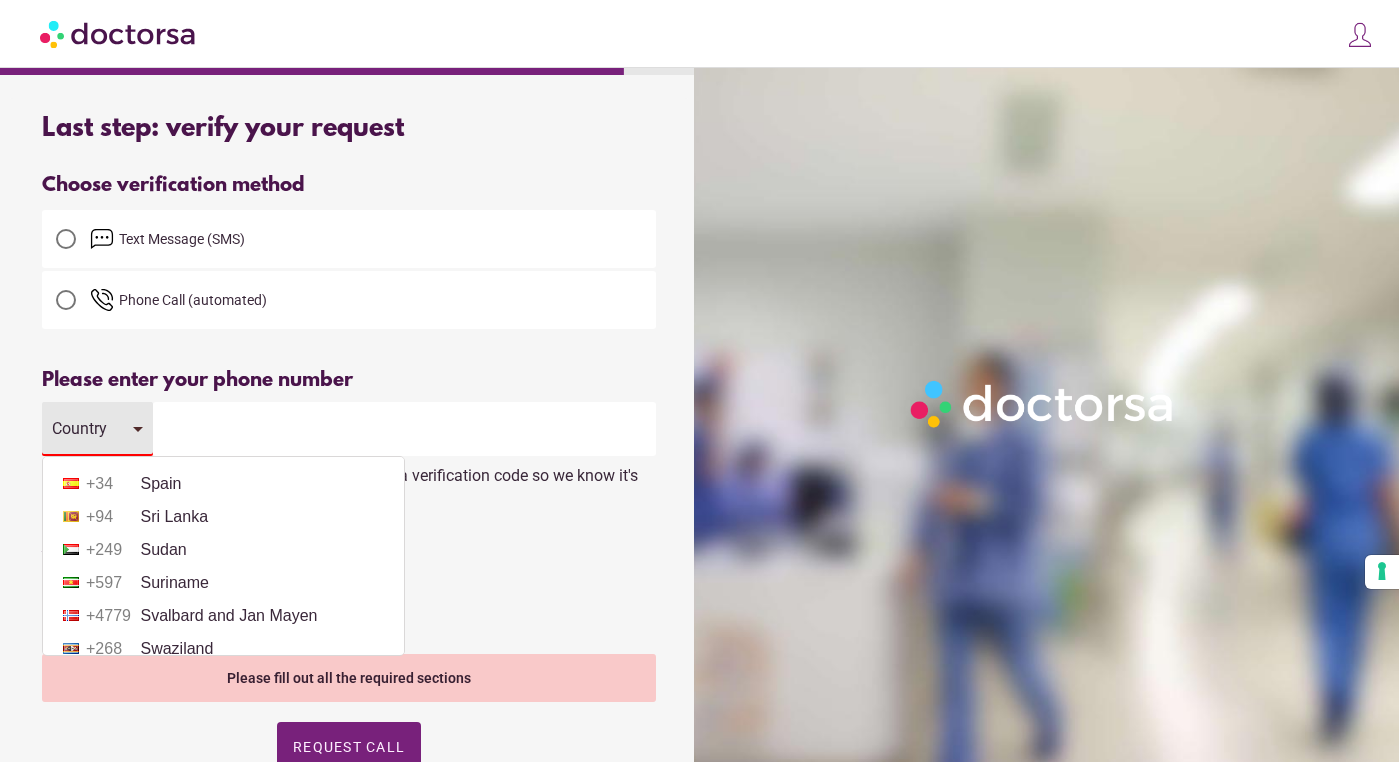 click on "+82   South Korea" at bounding box center (223, 418) 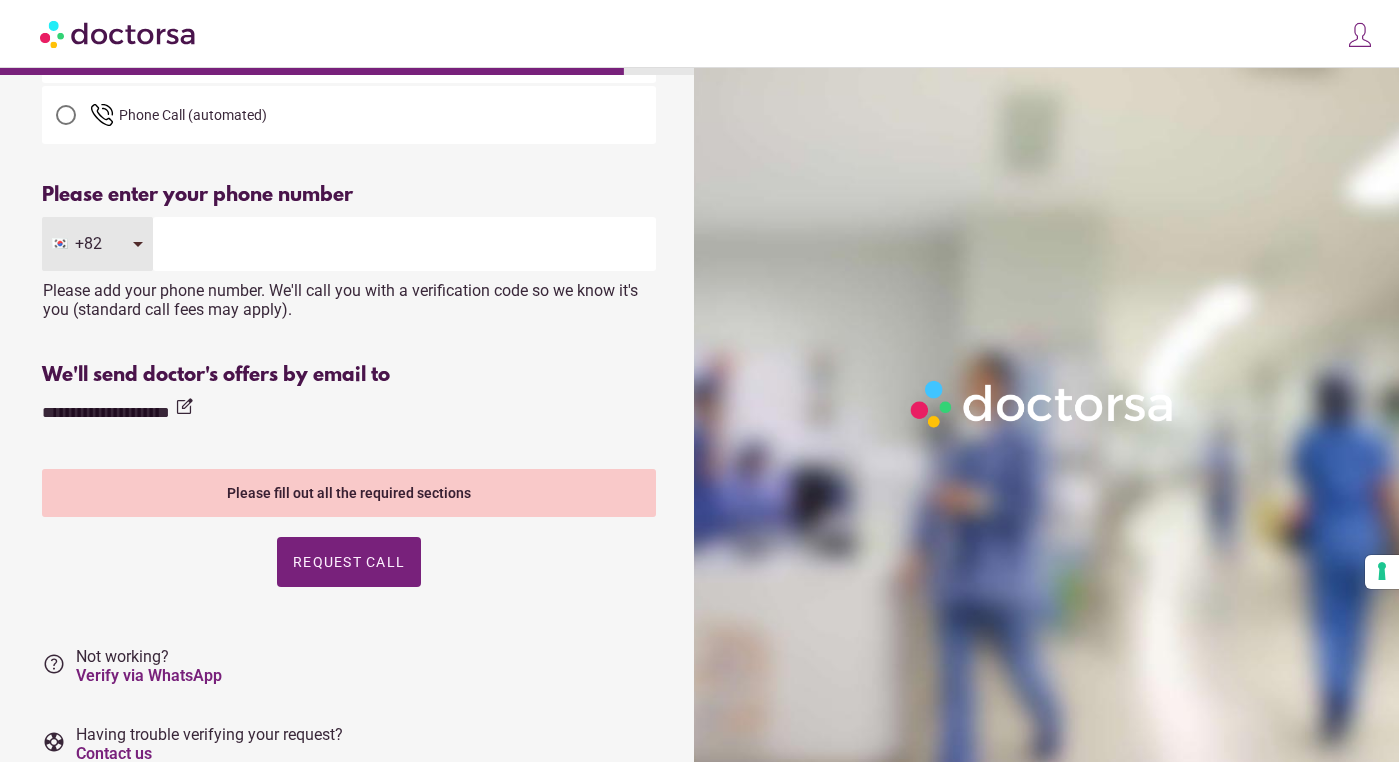 scroll, scrollTop: 268, scrollLeft: 0, axis: vertical 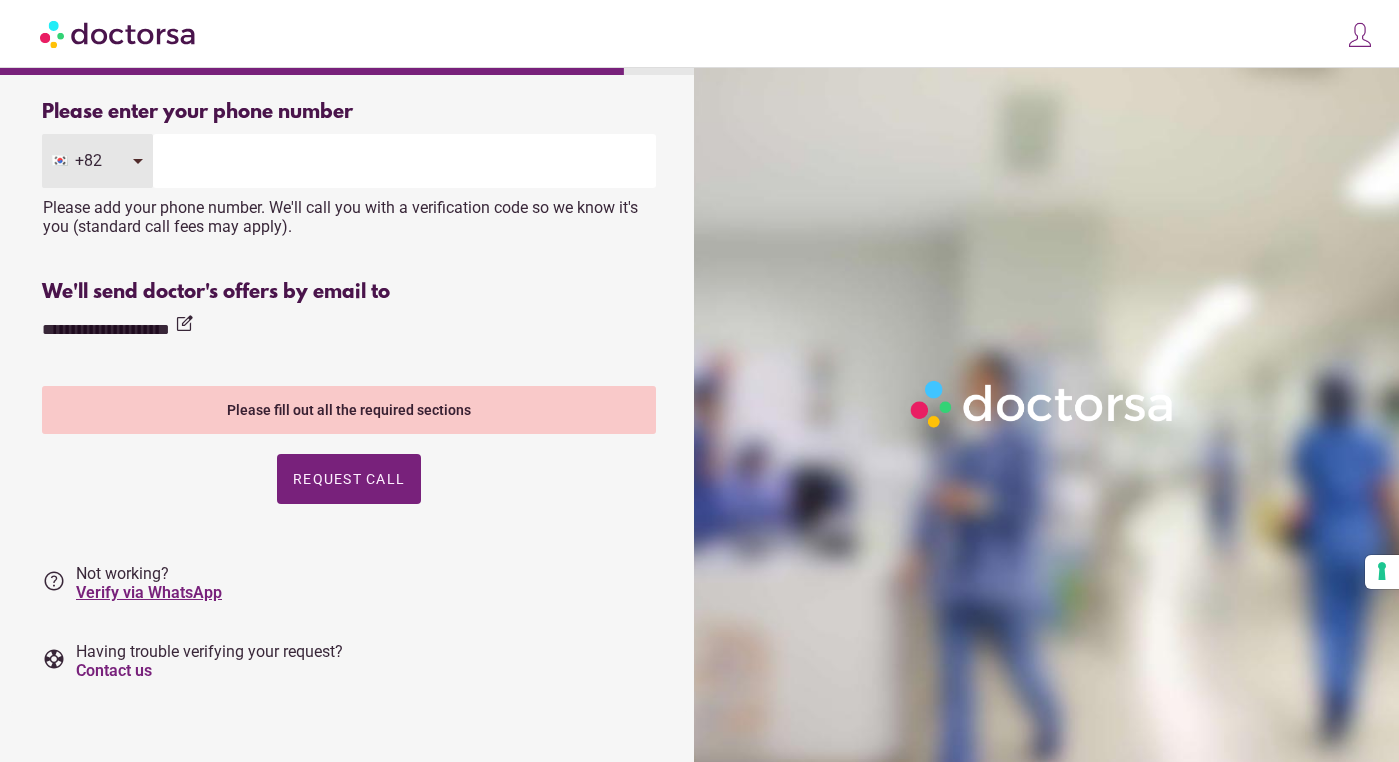 click on "Verify via WhatsApp" at bounding box center [149, 592] 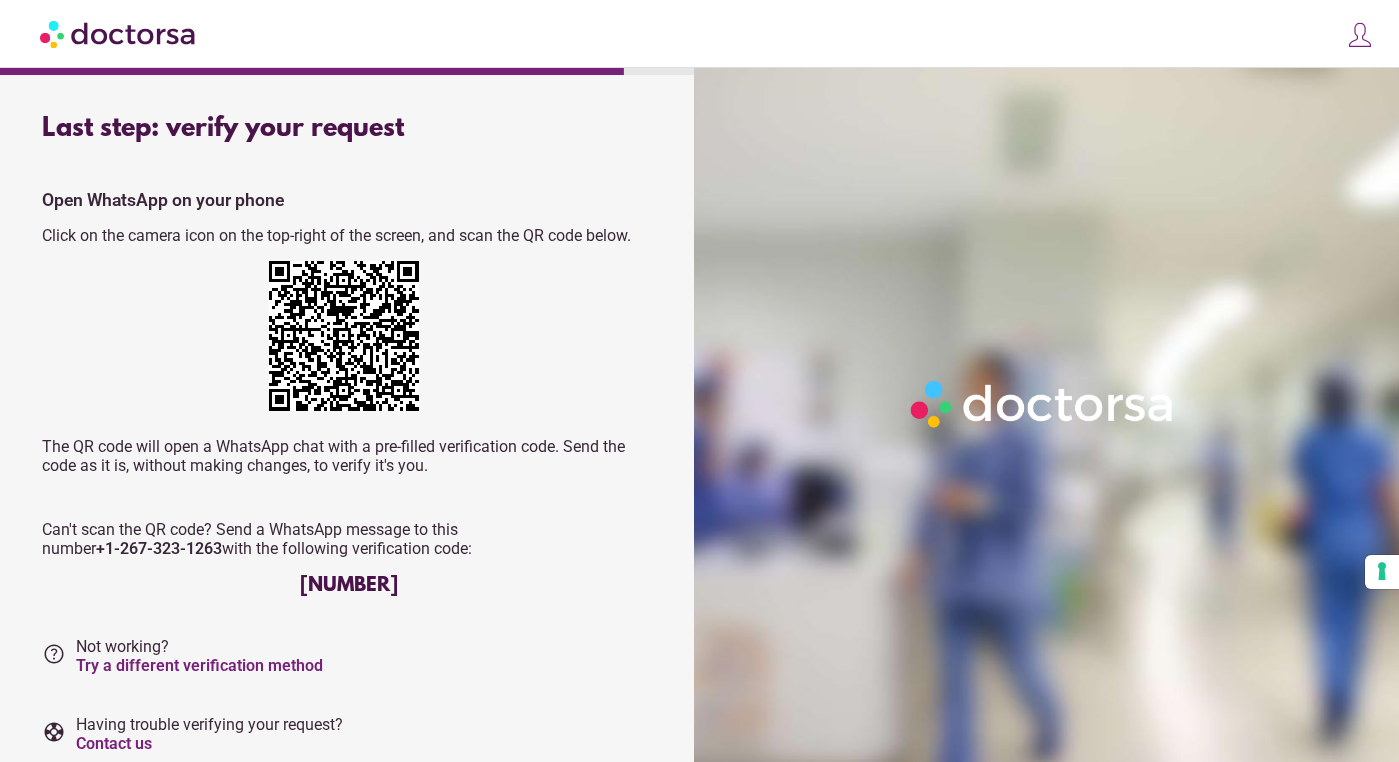 scroll, scrollTop: 74, scrollLeft: 0, axis: vertical 